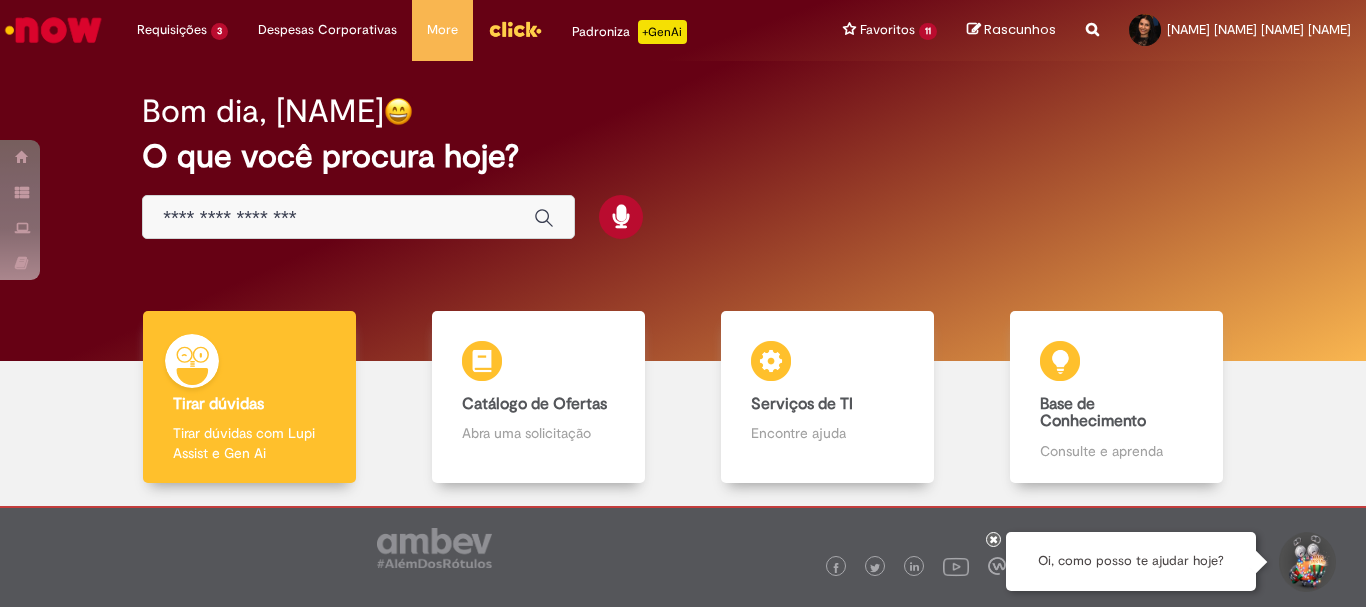 scroll, scrollTop: 0, scrollLeft: 0, axis: both 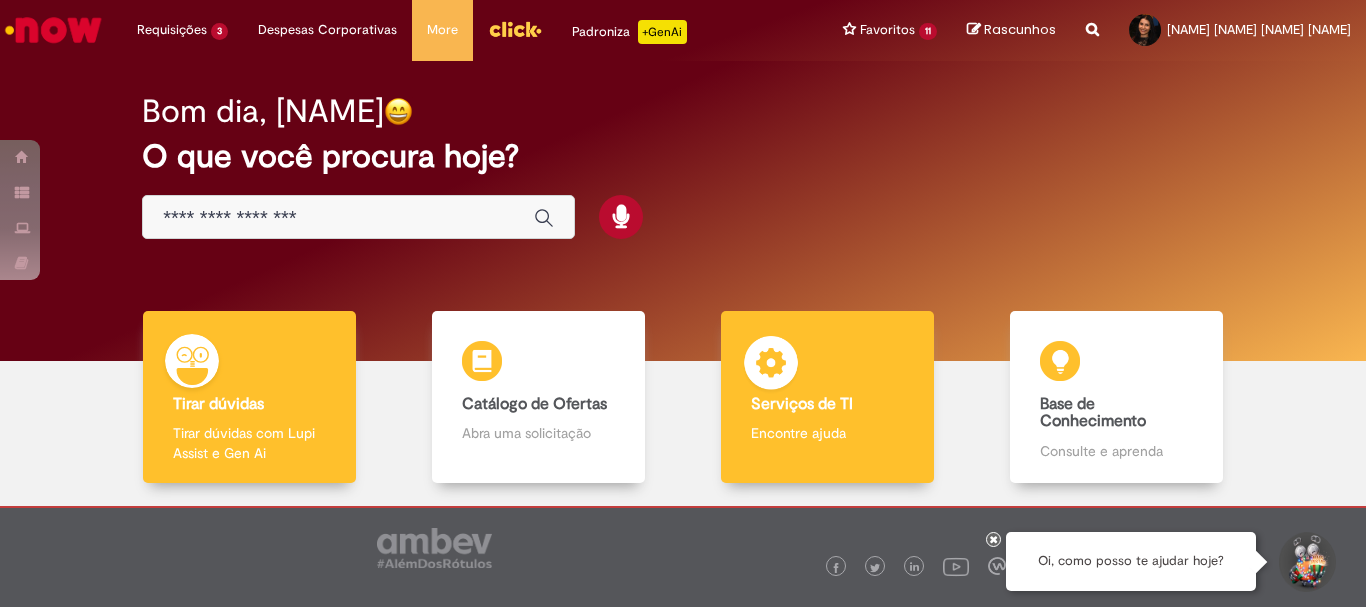 click on "Serviços de TI" at bounding box center [827, 405] 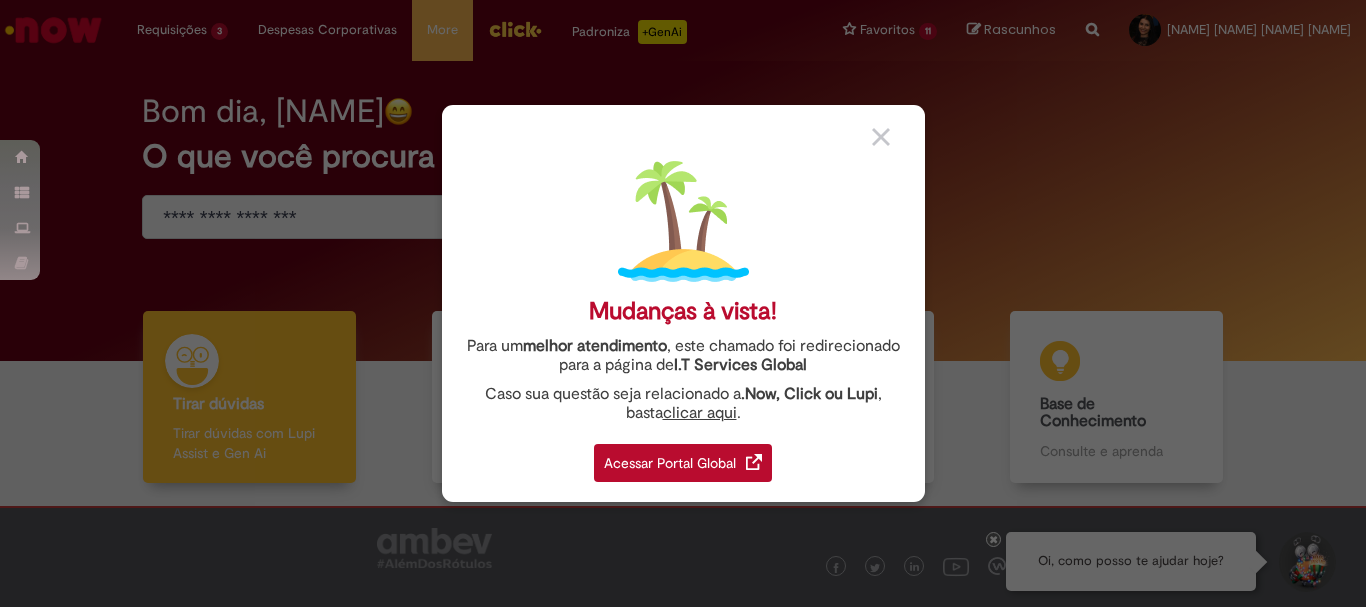 click at bounding box center [754, 462] 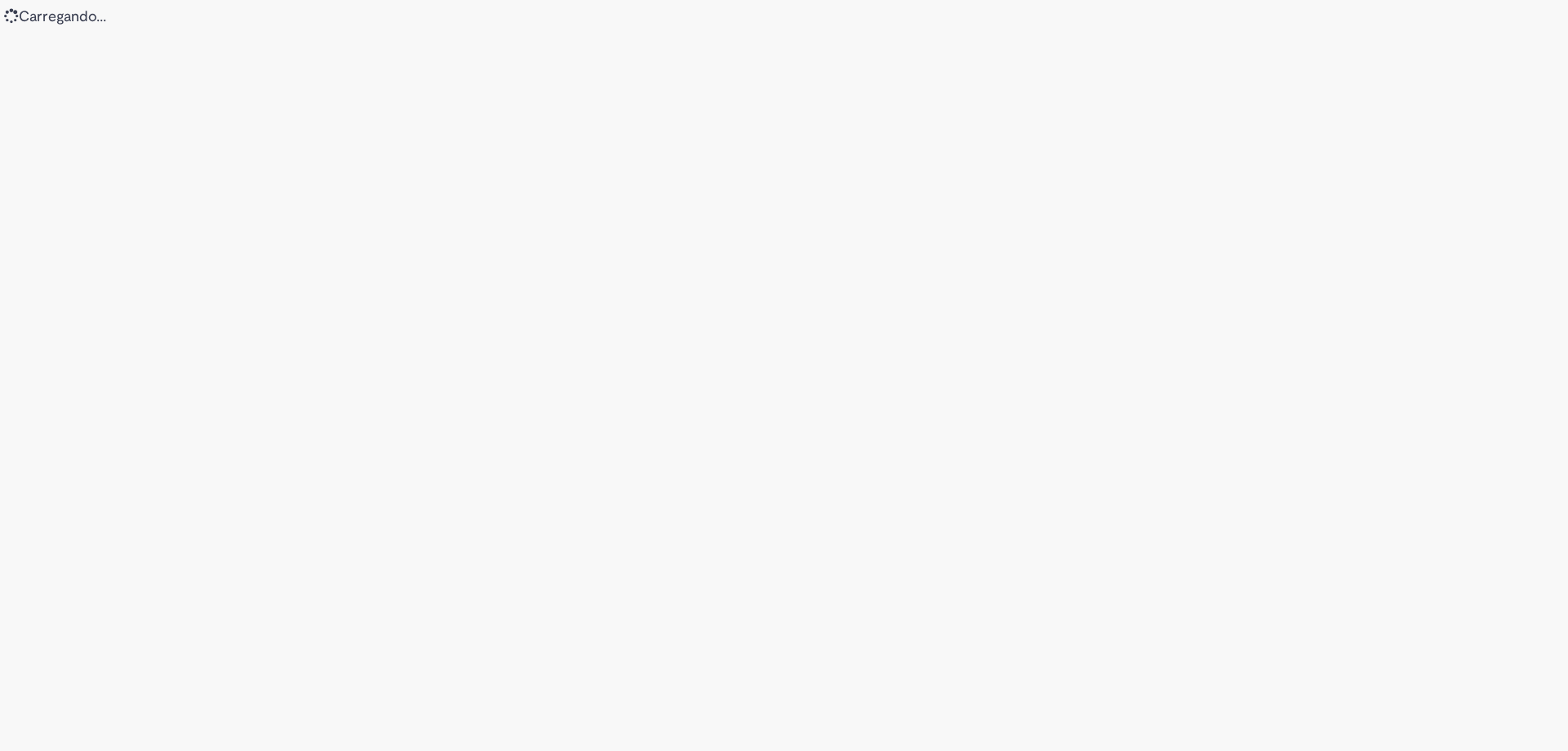 scroll, scrollTop: 0, scrollLeft: 0, axis: both 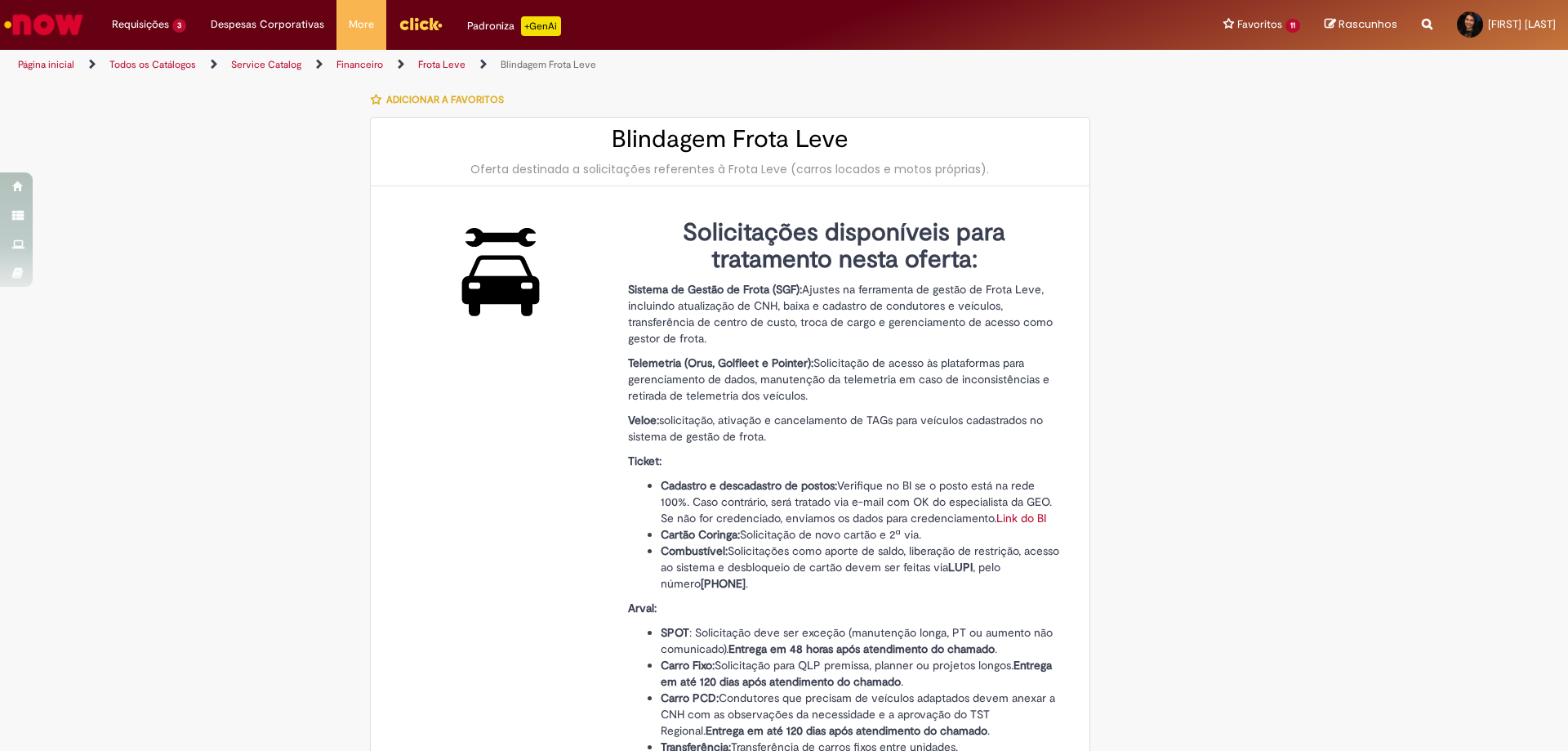 type on "********" 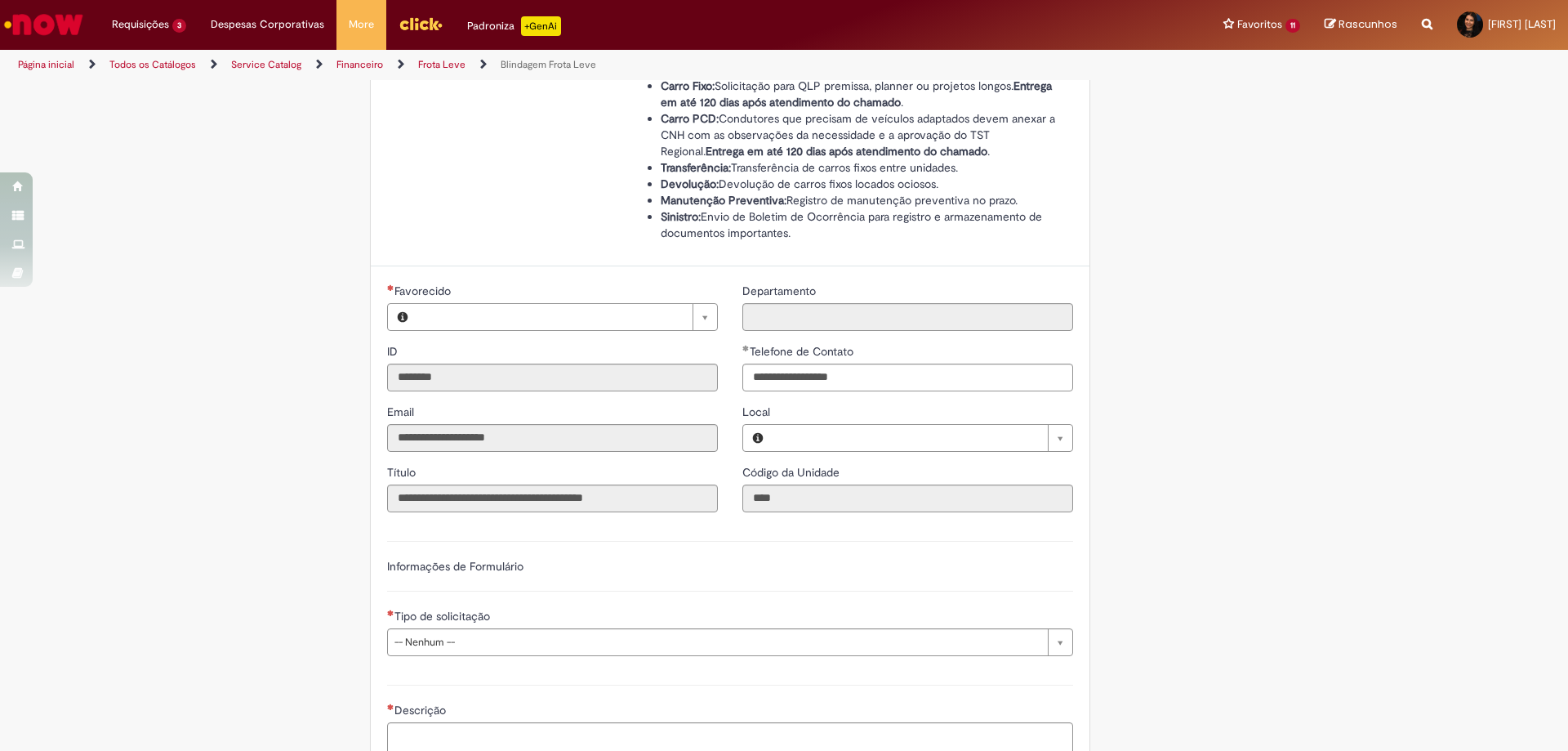 type on "**********" 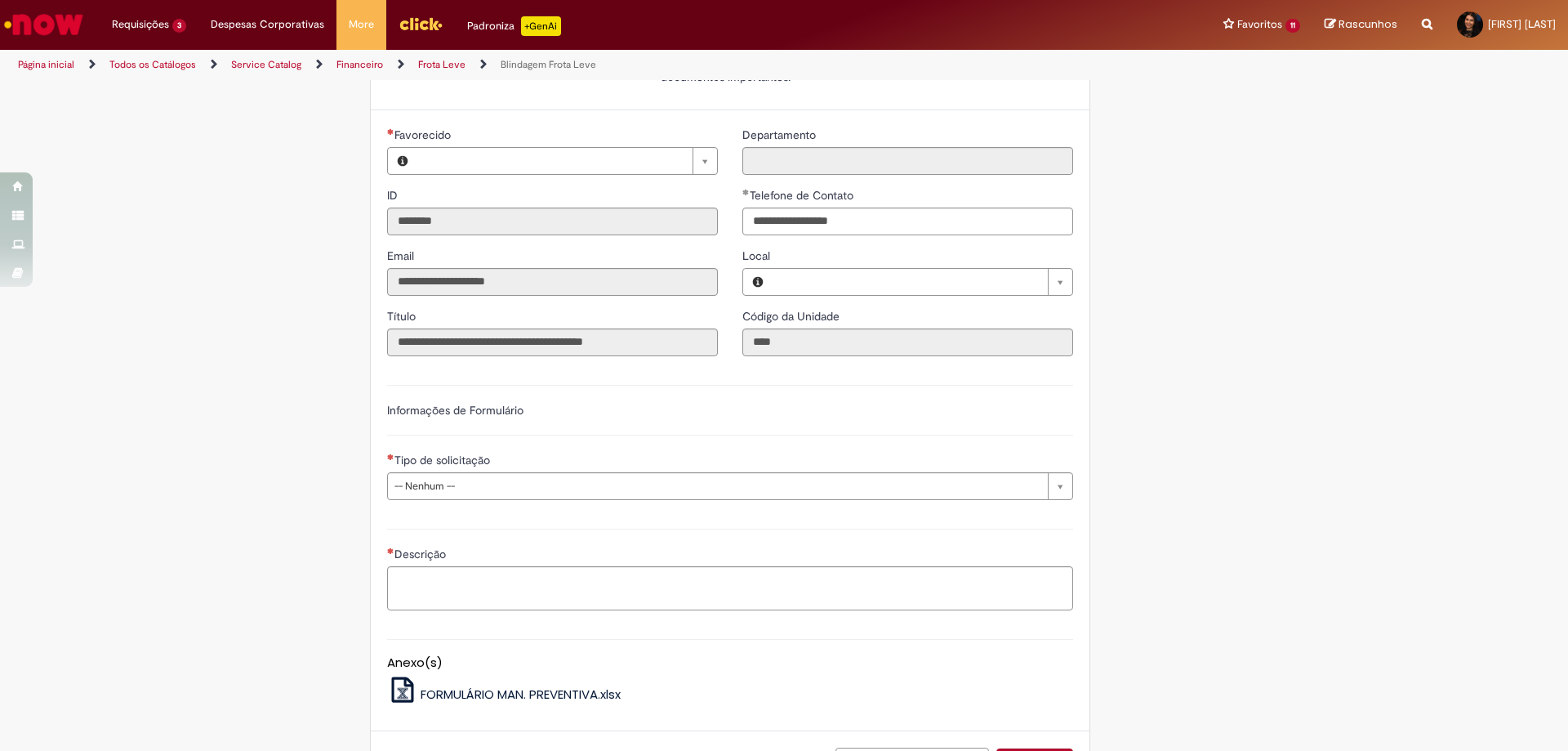 type on "**********" 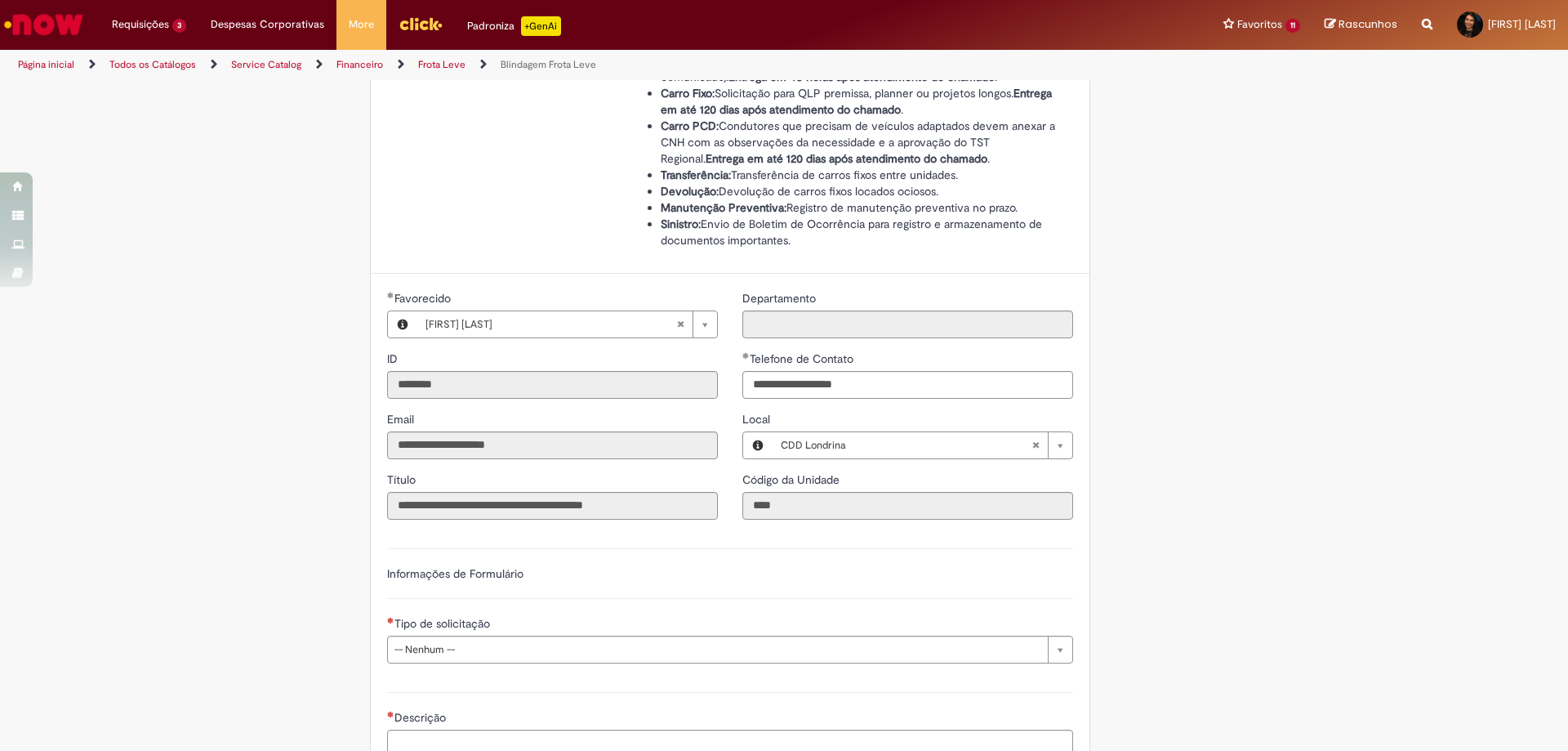 scroll, scrollTop: 817, scrollLeft: 0, axis: vertical 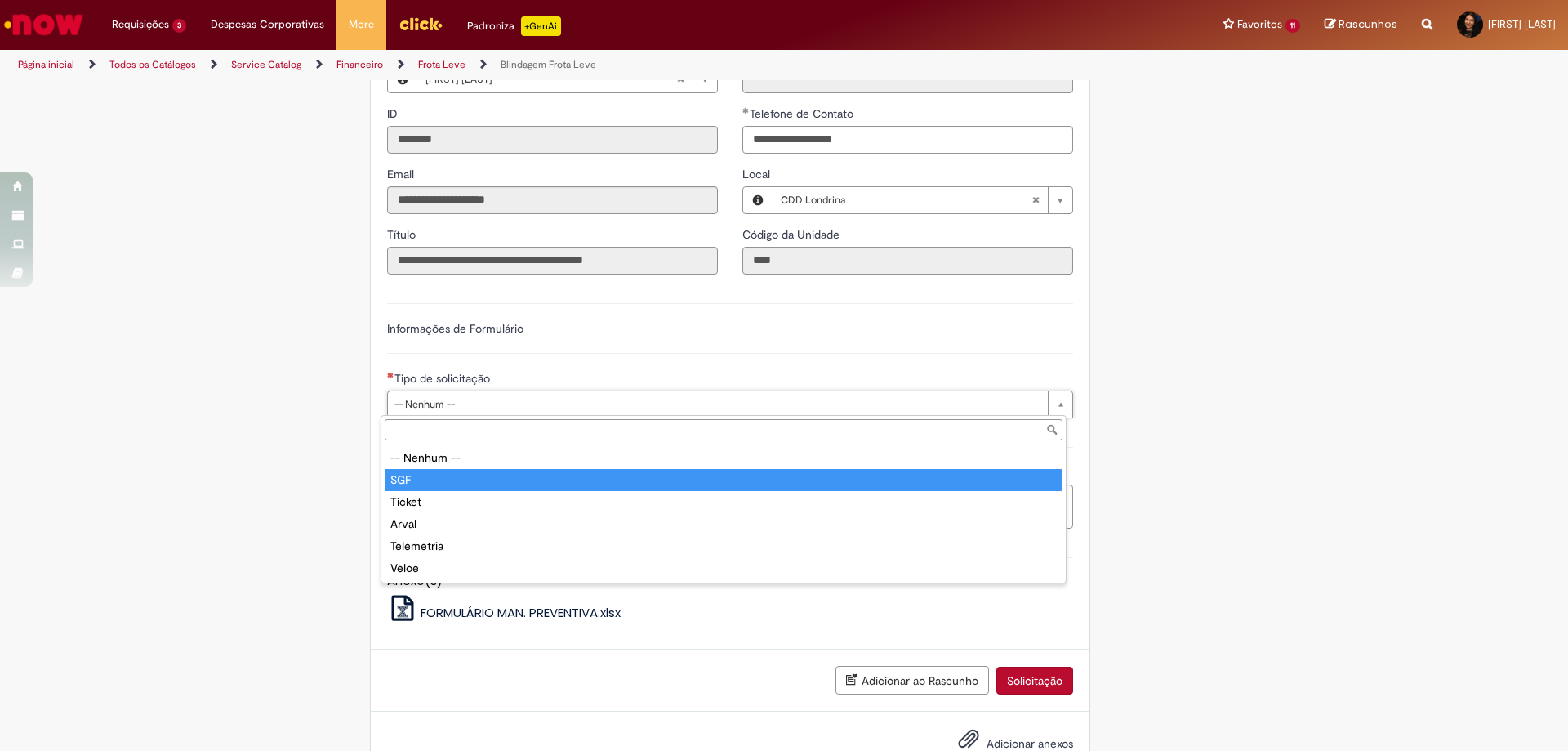 type on "***" 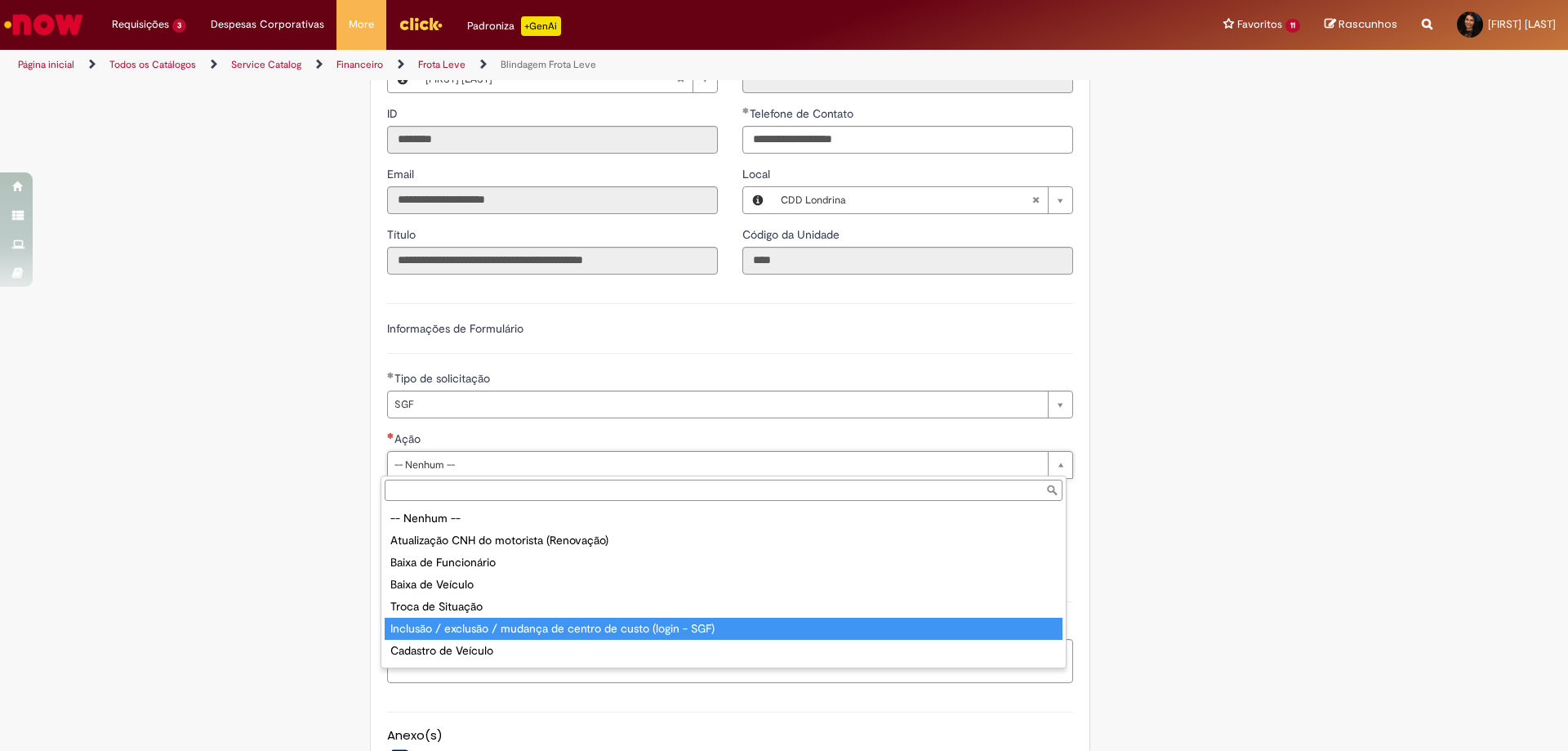 type on "**********" 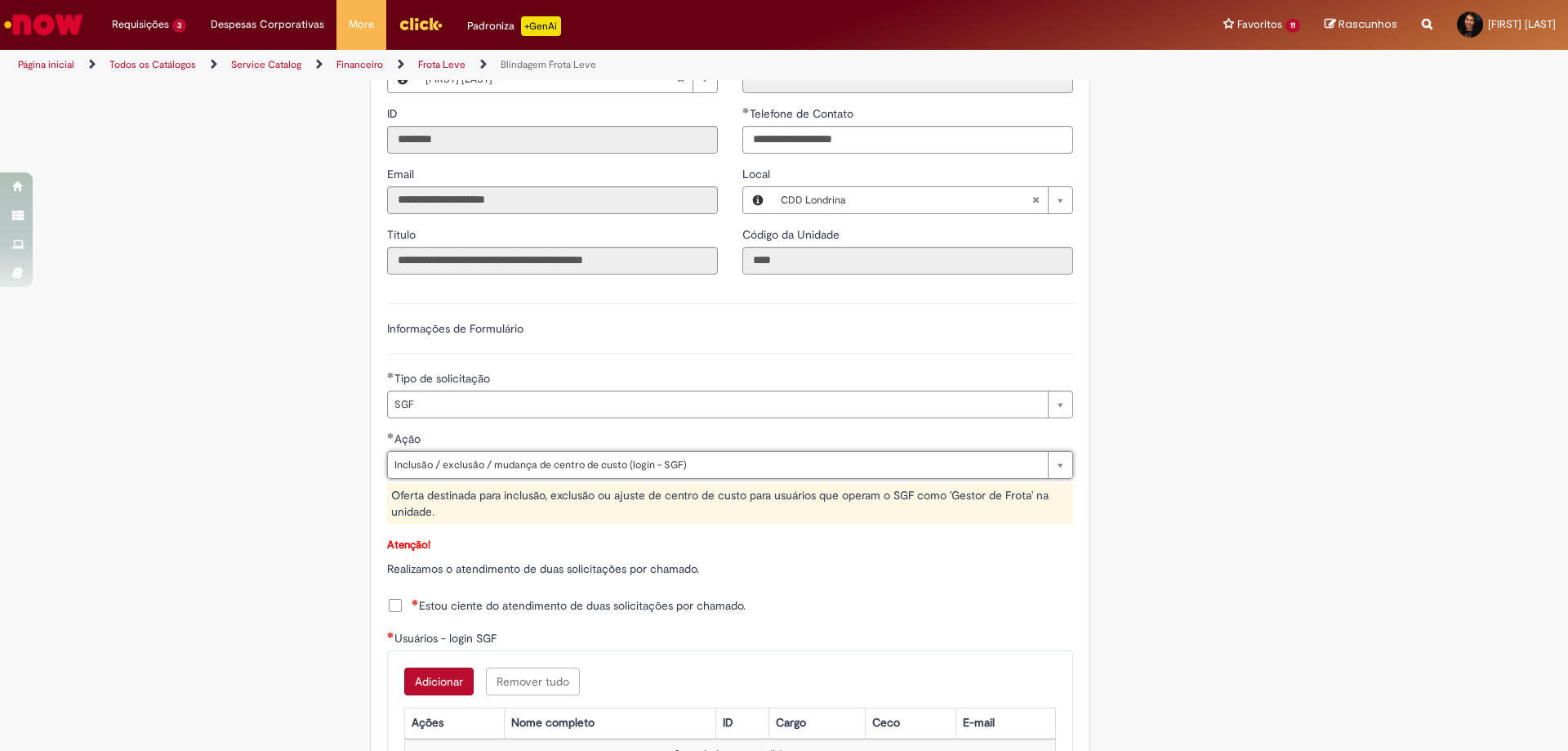 scroll, scrollTop: 981, scrollLeft: 0, axis: vertical 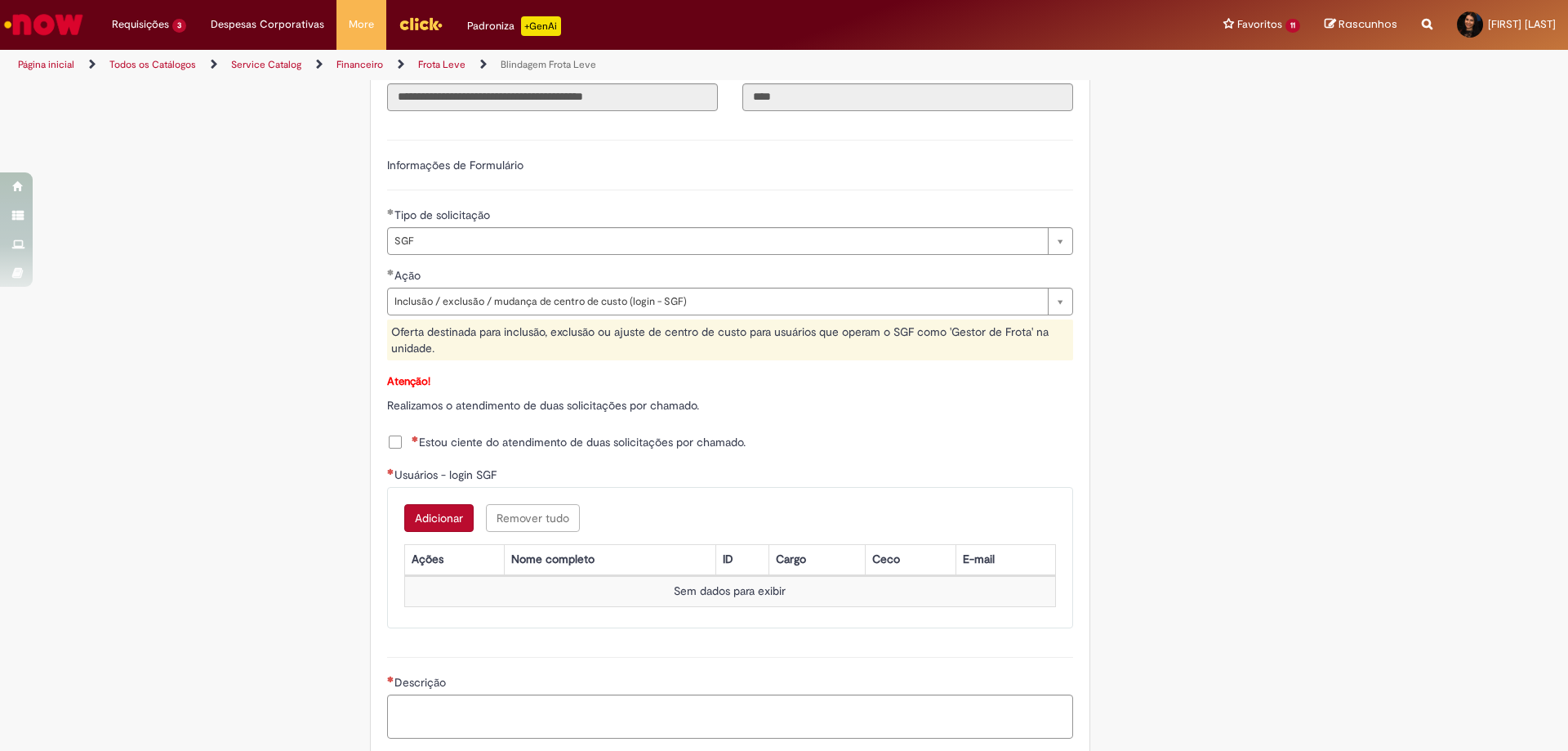 click on "Estou ciente do atendimento de duas solicitações por chamado." at bounding box center (578, 442) 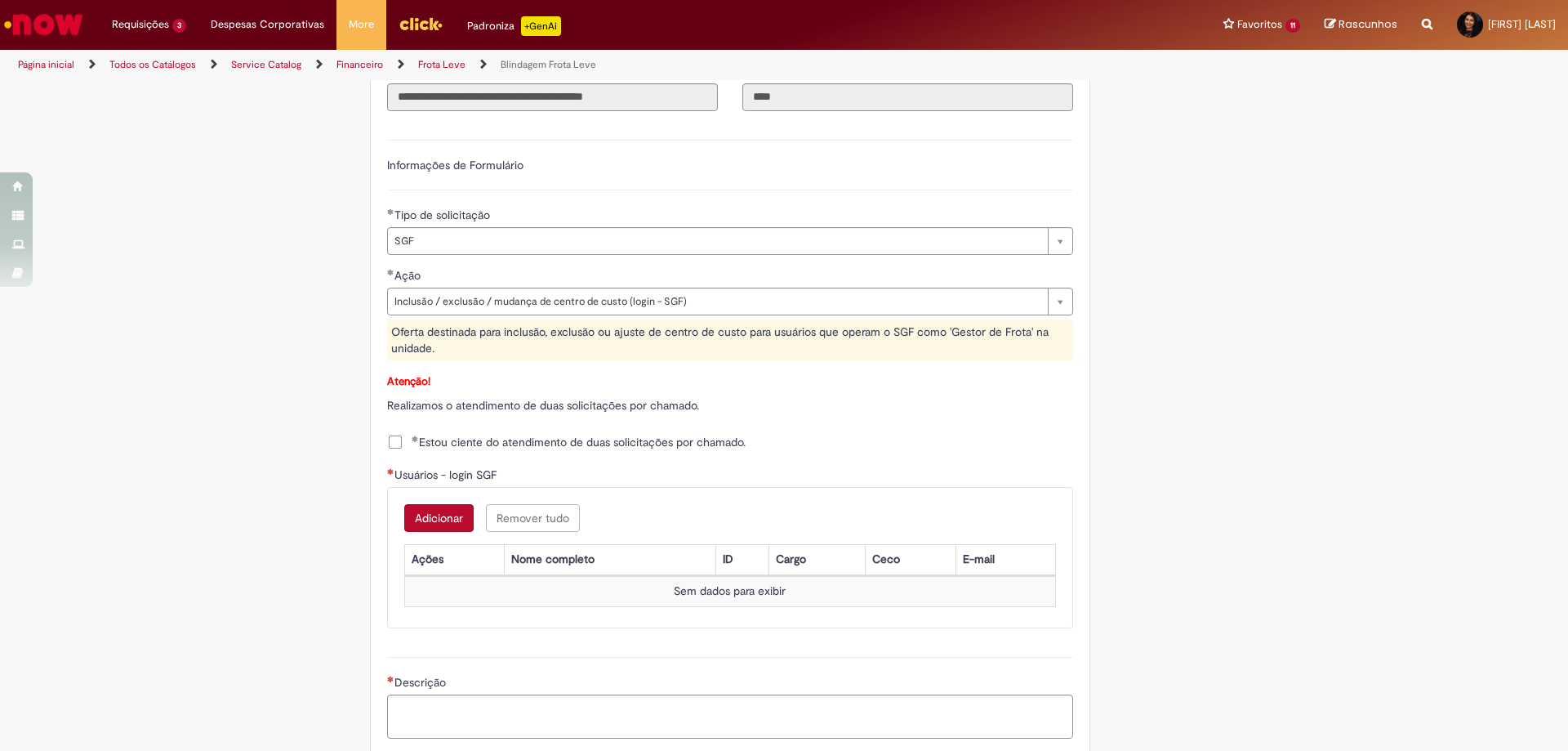 click on "Adicionar" at bounding box center (439, 518) 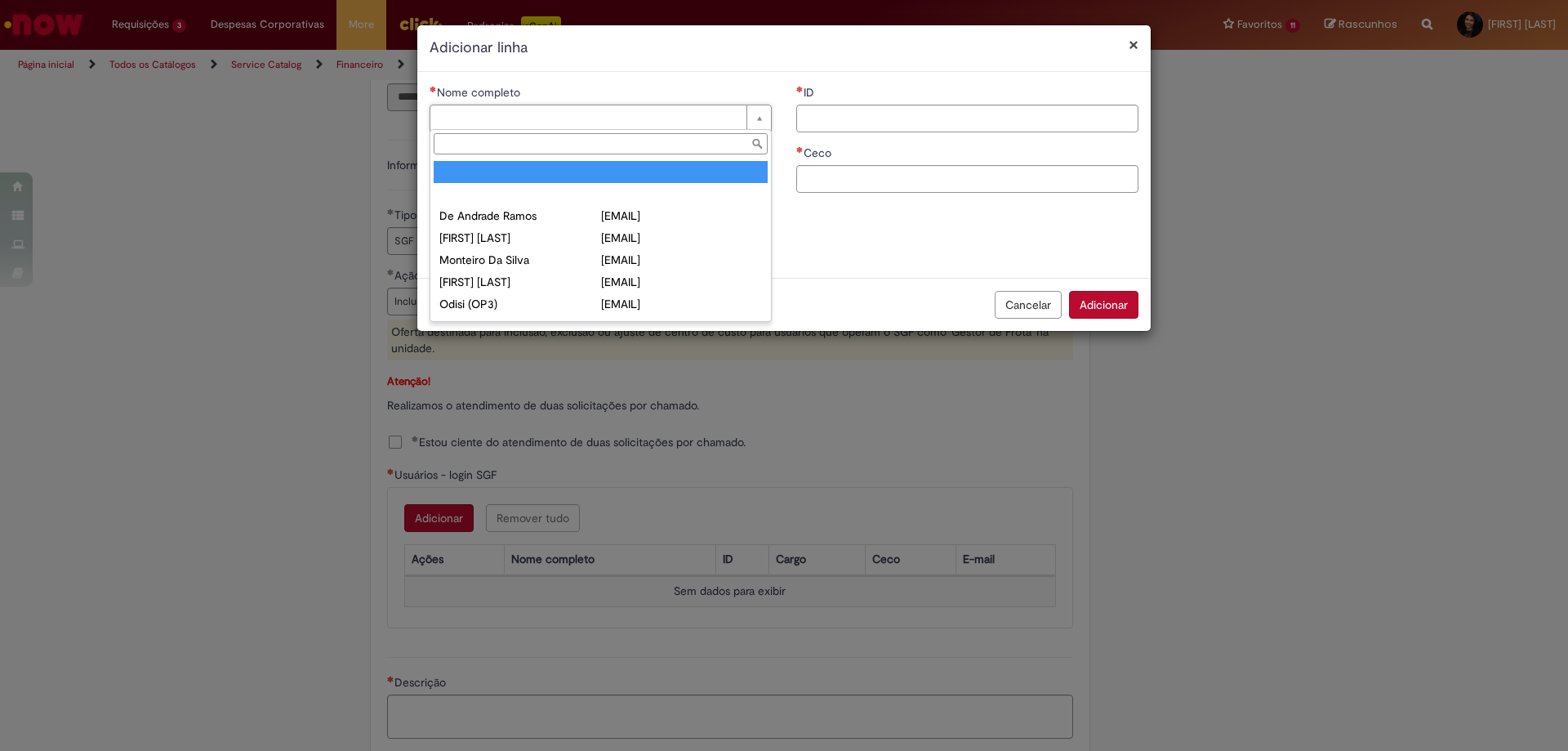 click on "Nome completo" at bounding box center (600, 144) 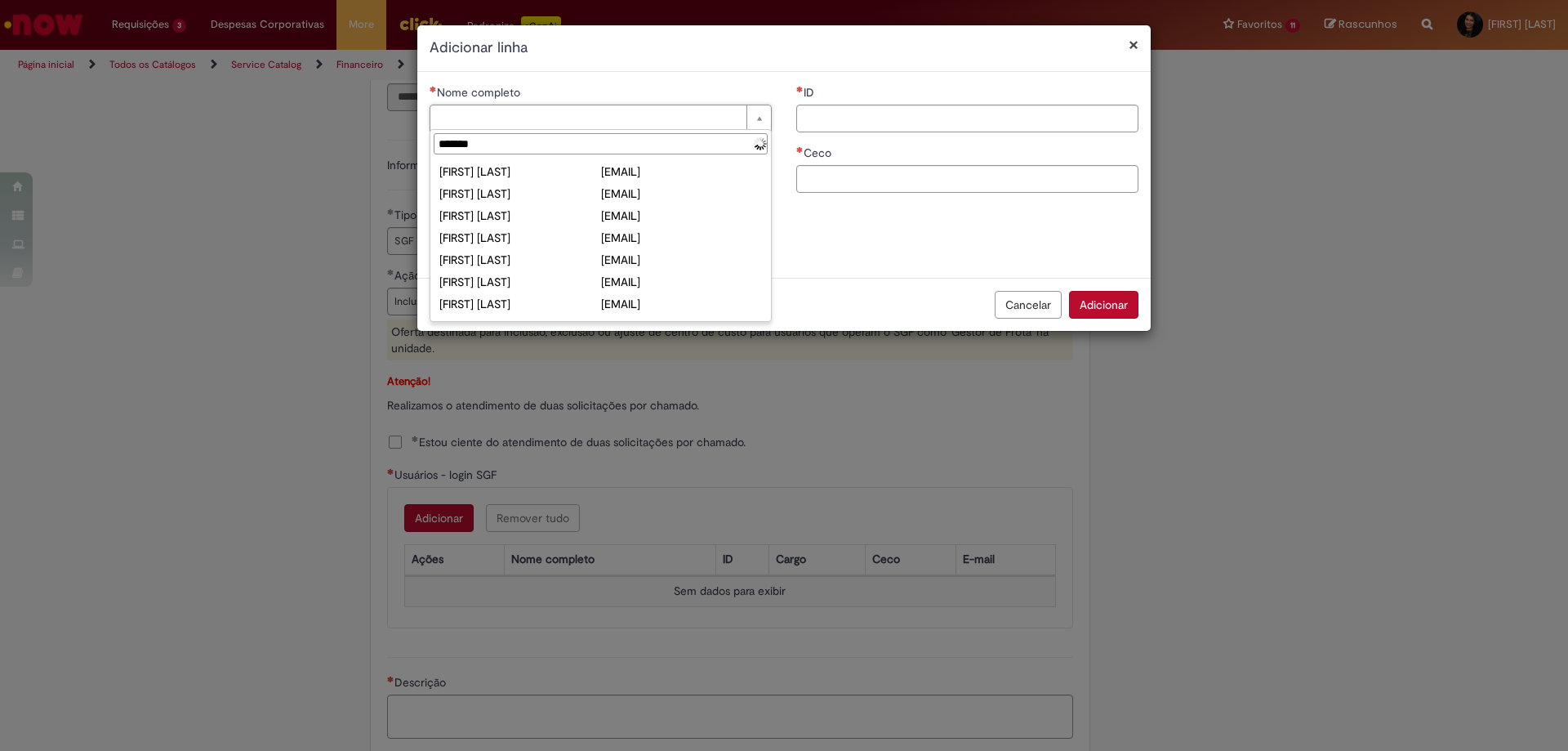 type on "********" 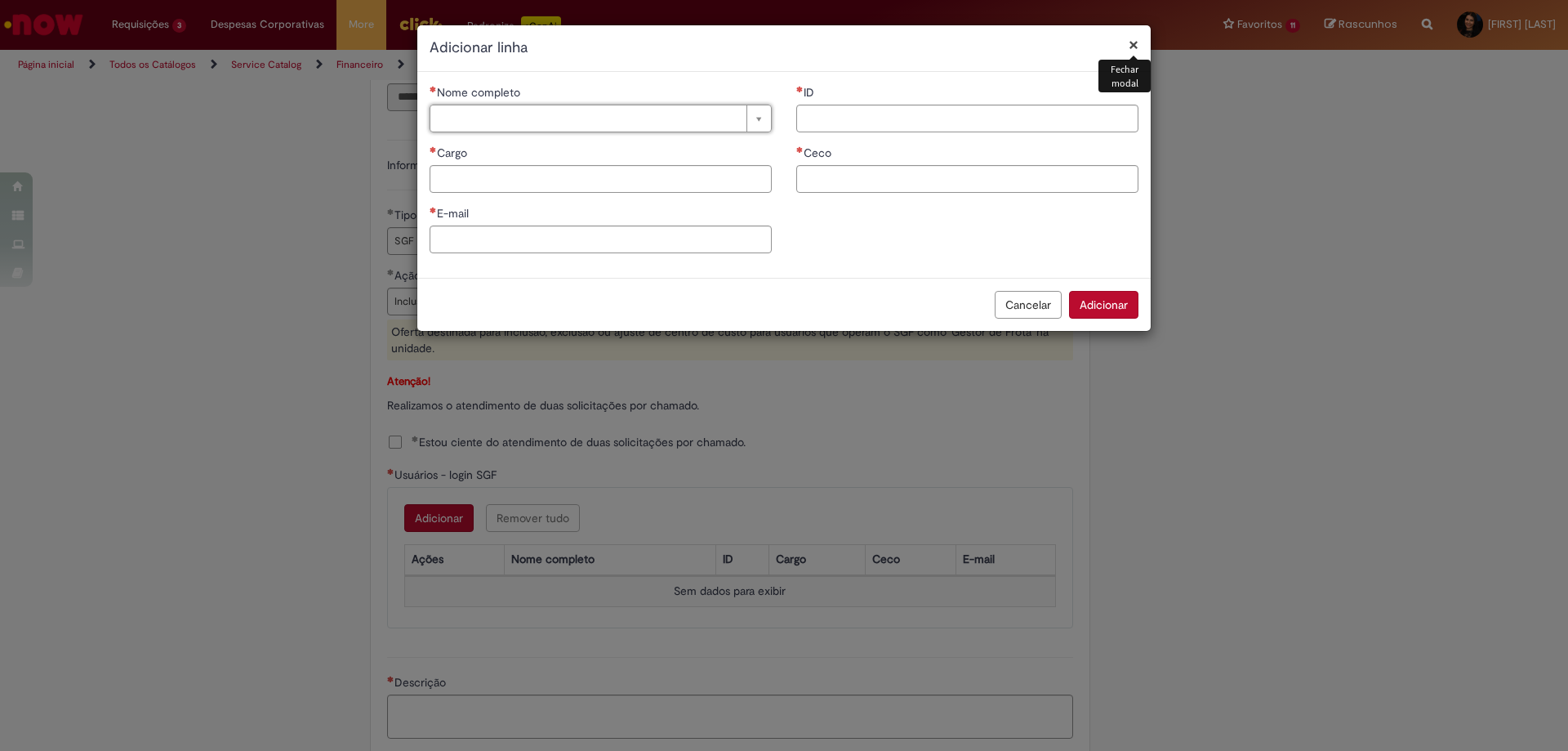 click on "×" at bounding box center (1134, 44) 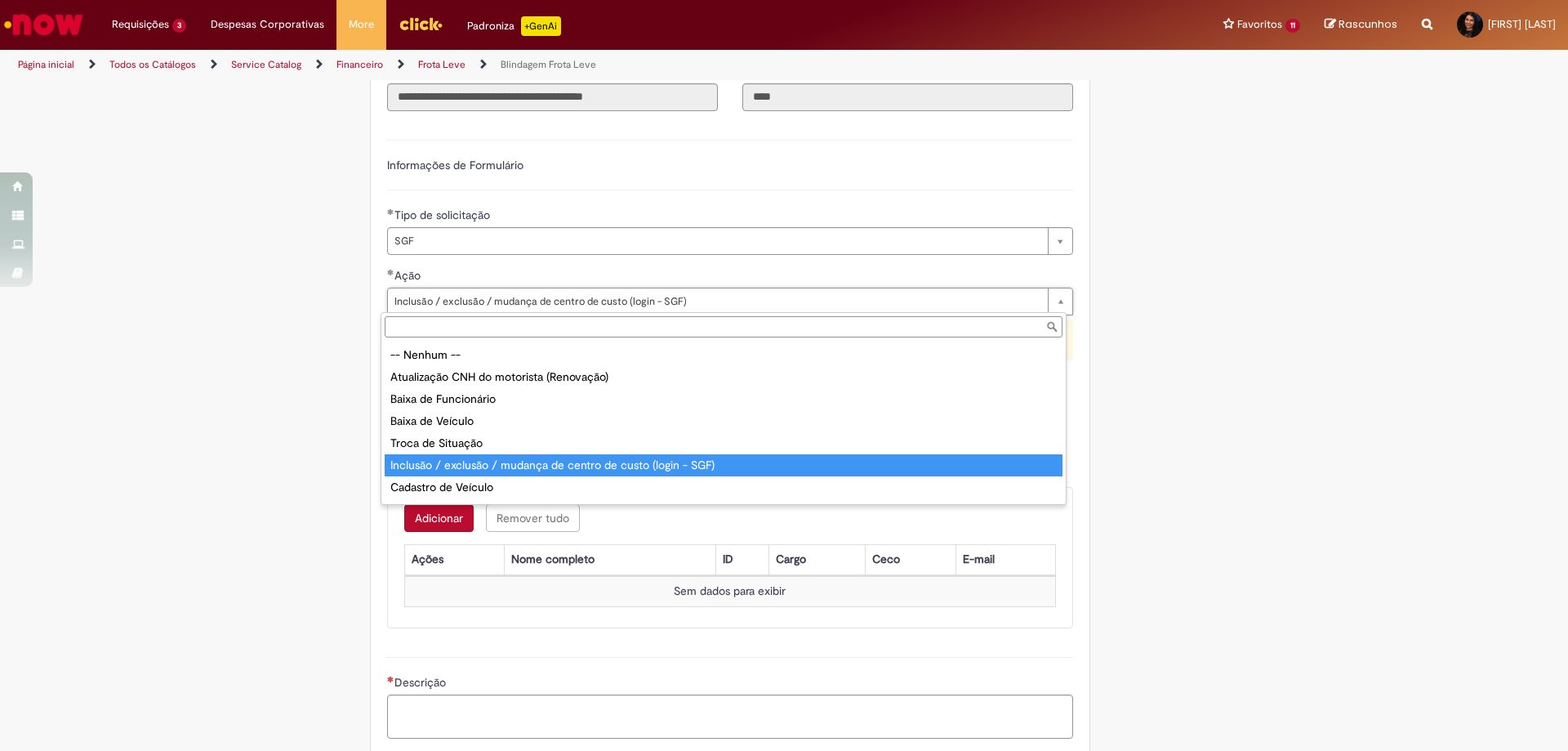 type on "**********" 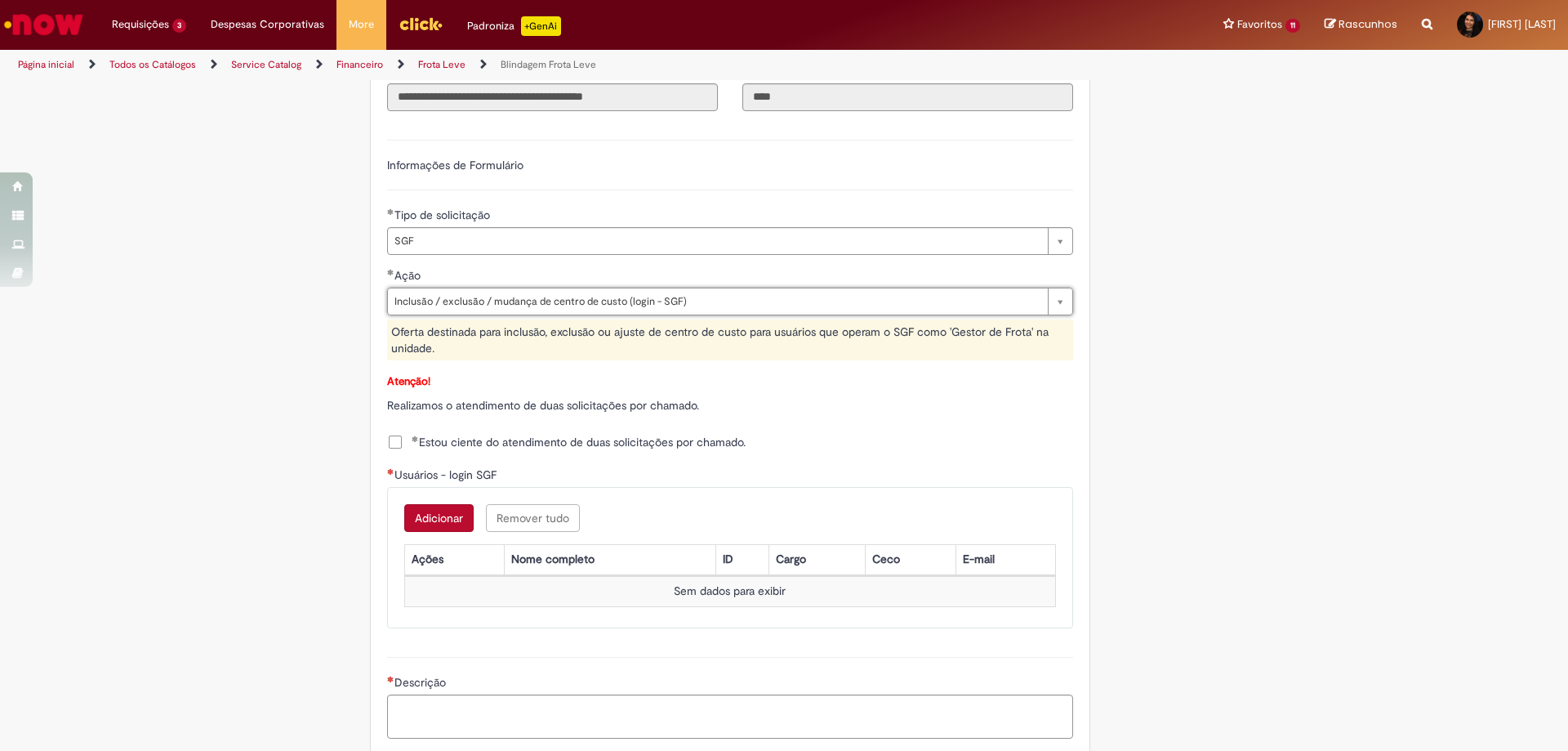 click on "Adicionar" at bounding box center (439, 518) 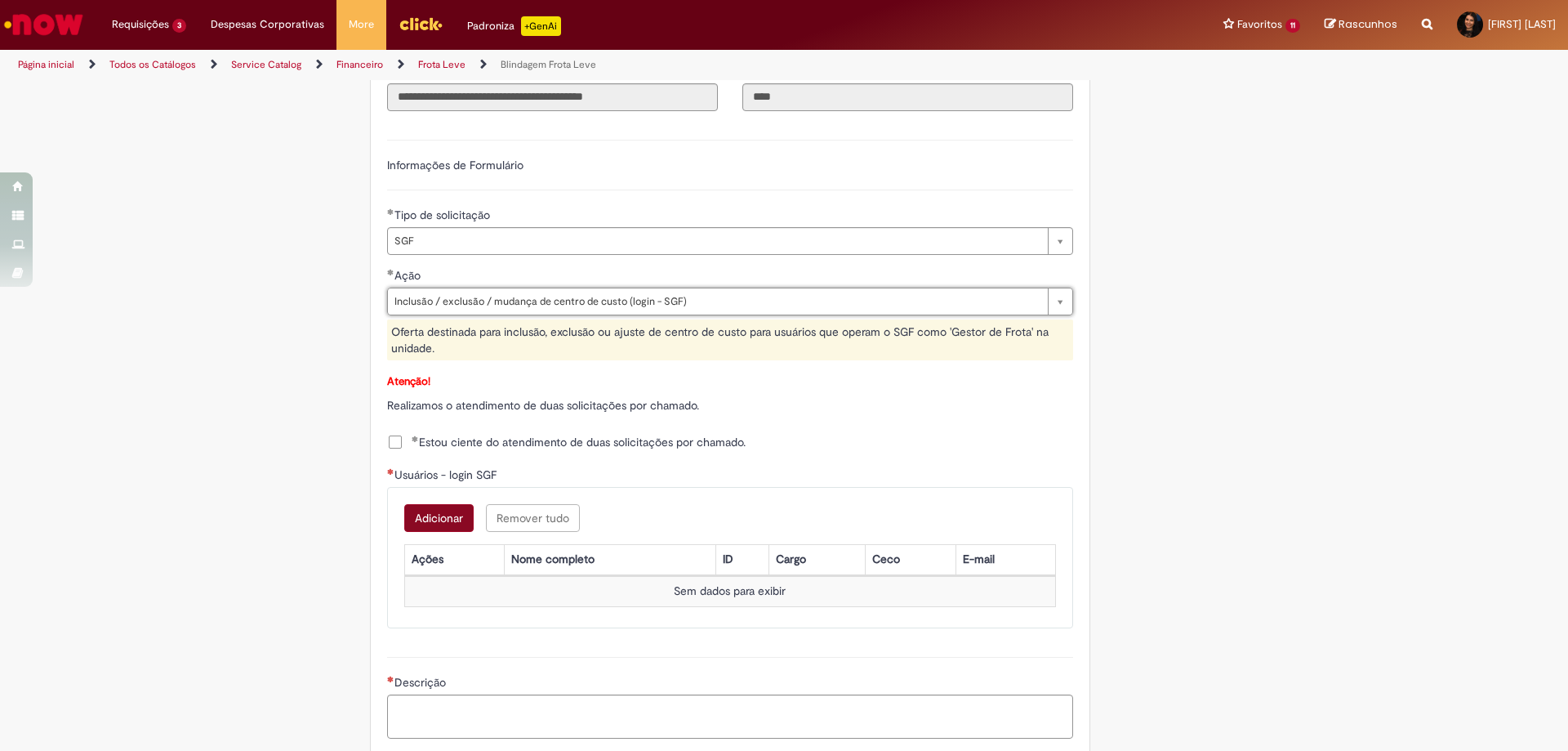 scroll, scrollTop: 0, scrollLeft: 0, axis: both 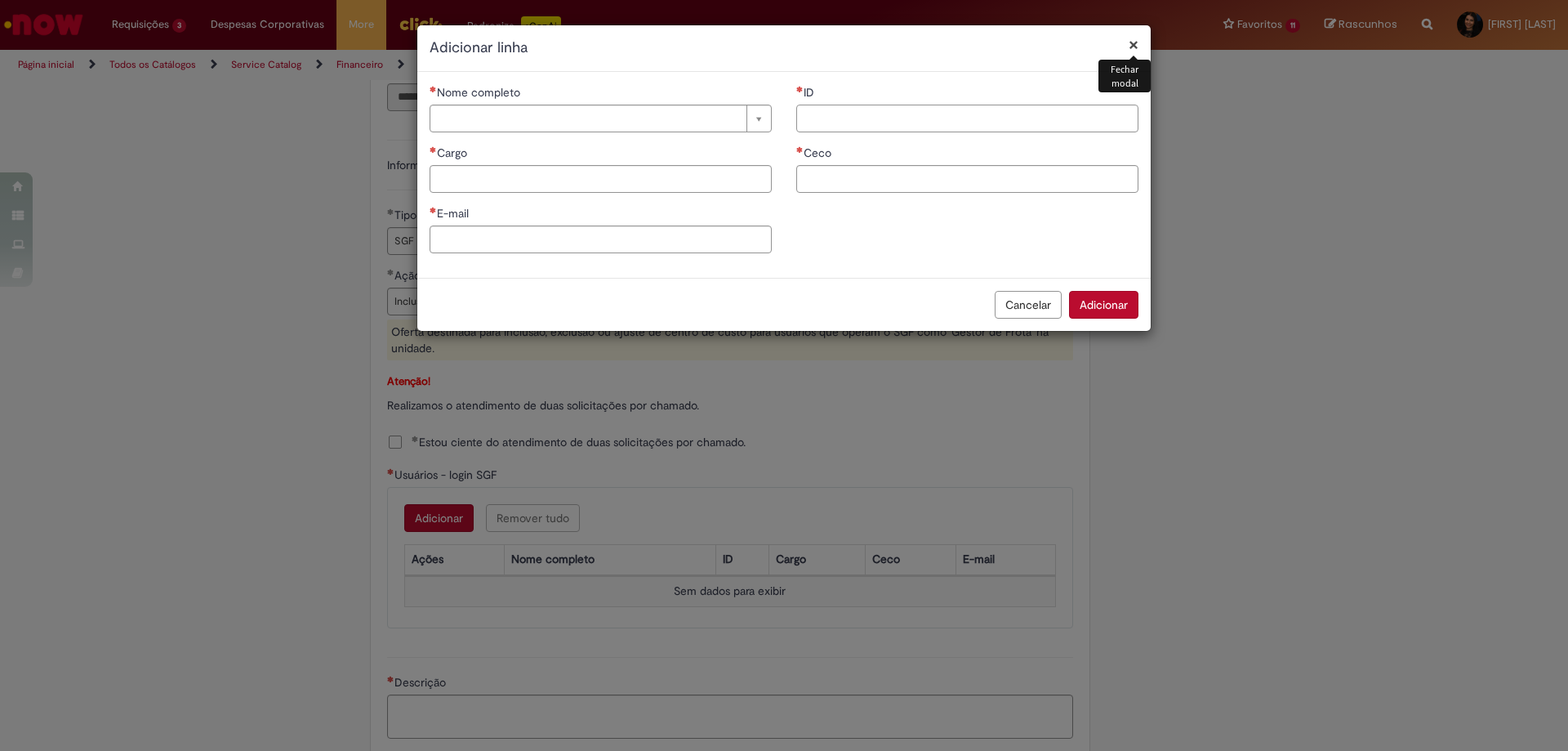 click on "ID" at bounding box center [967, 118] 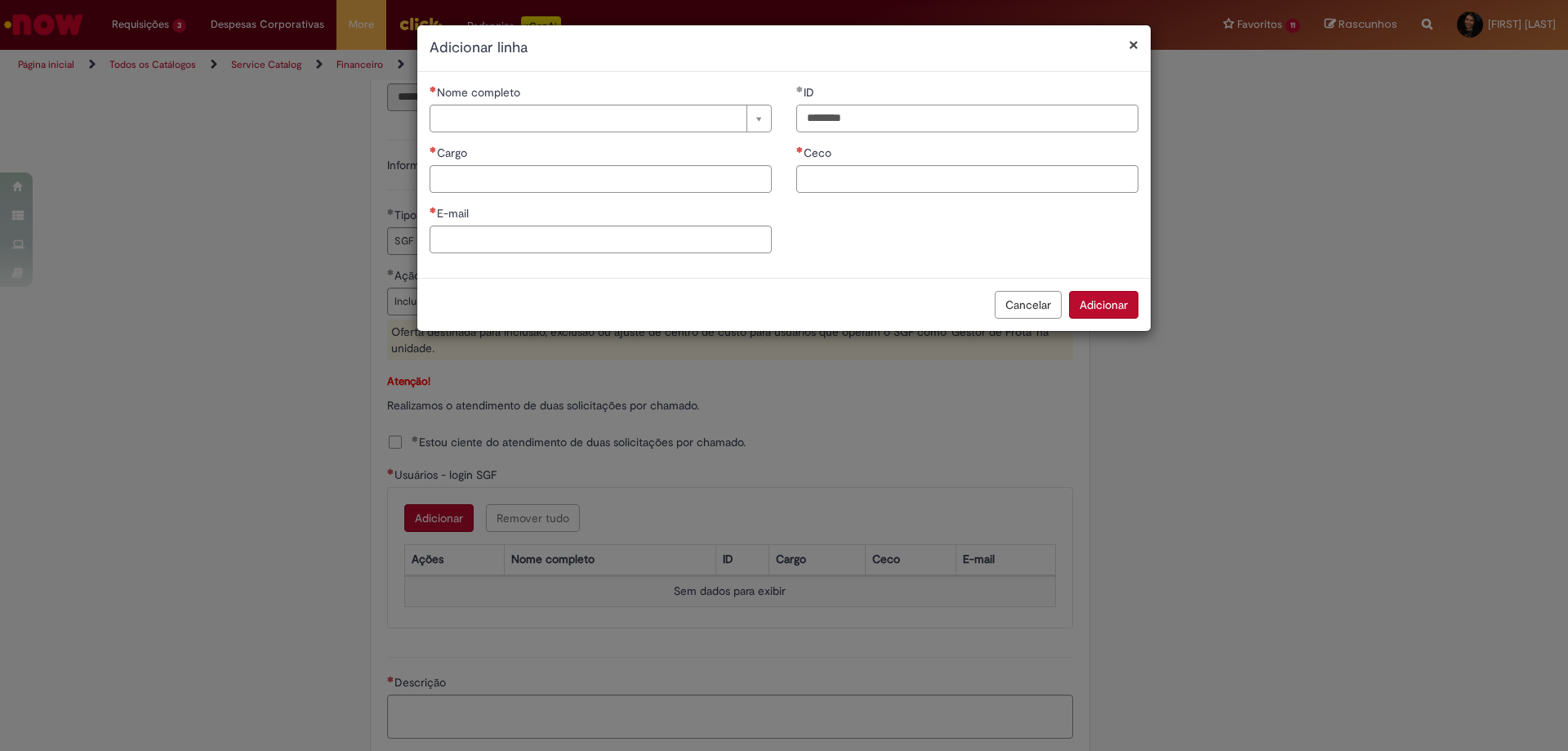 type on "********" 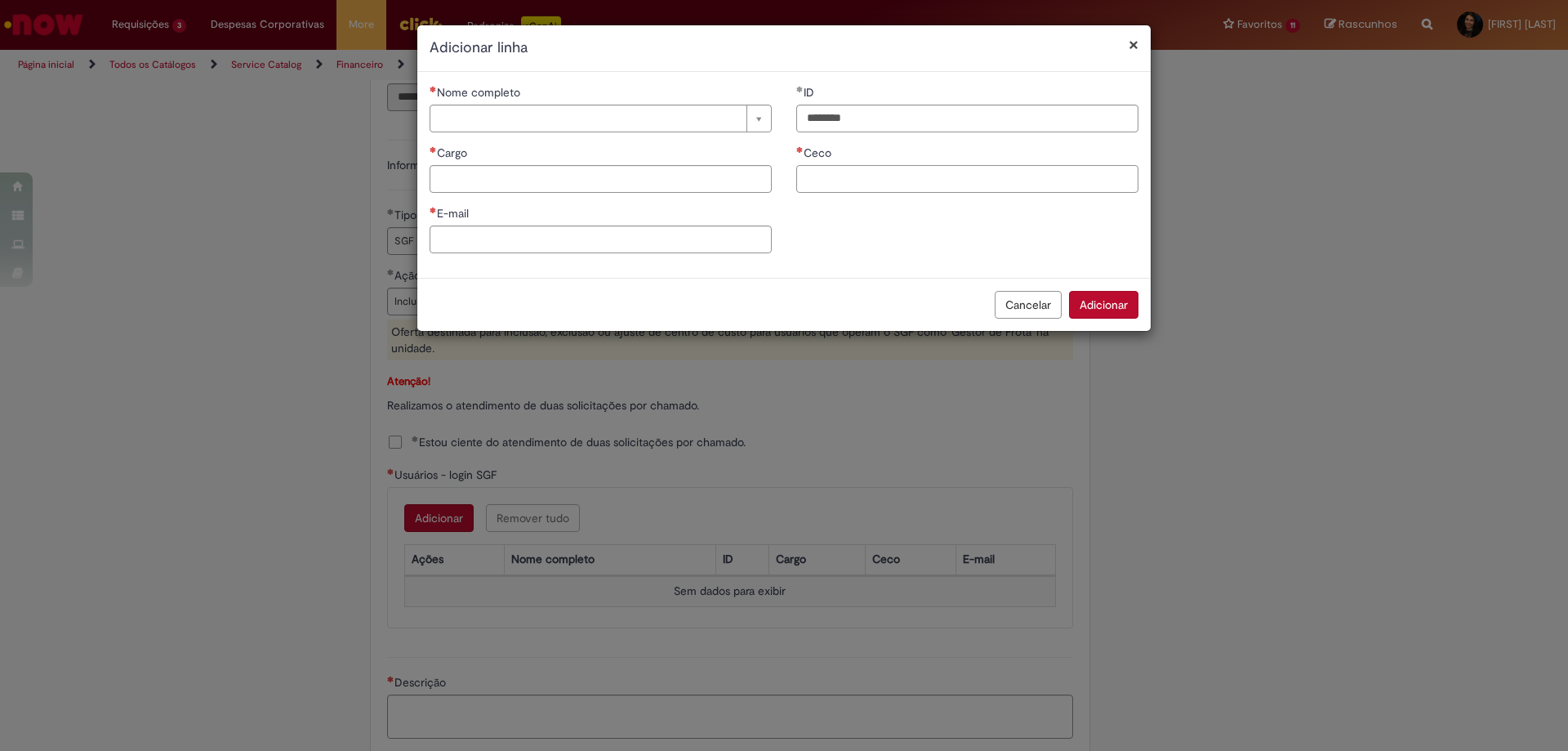 click on "Ceco" at bounding box center (967, 179) 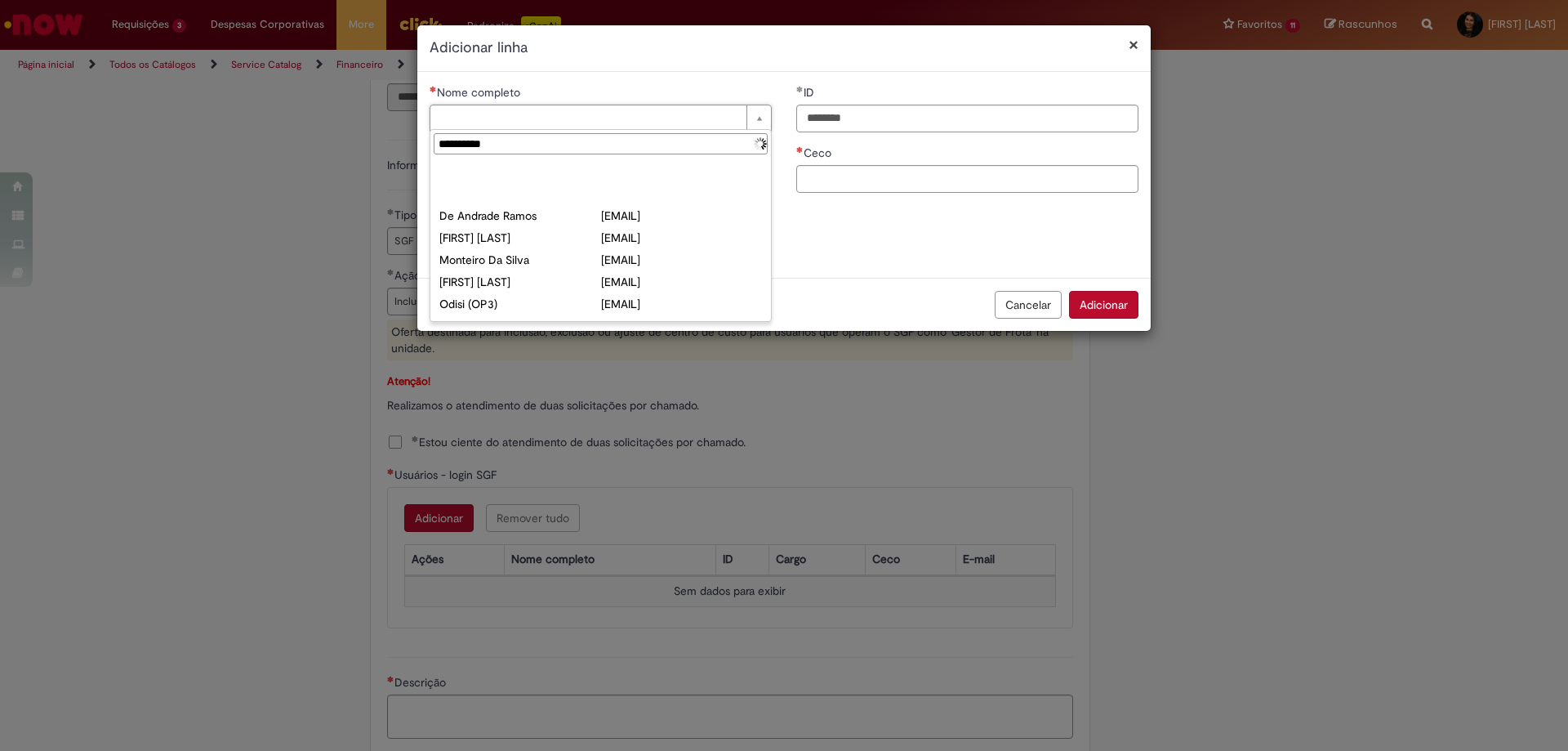 type on "**********" 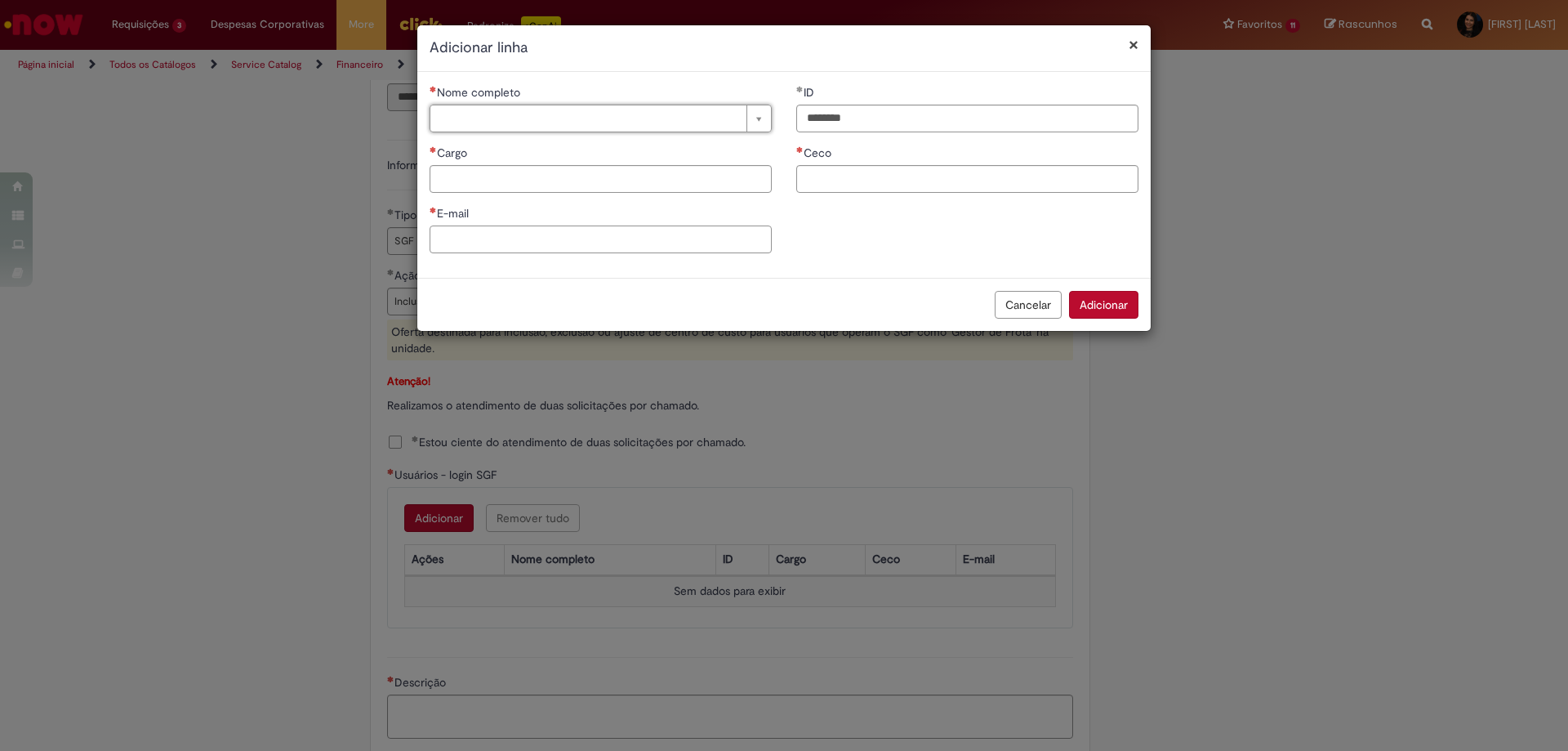 click on "E-mail" at bounding box center [600, 239] 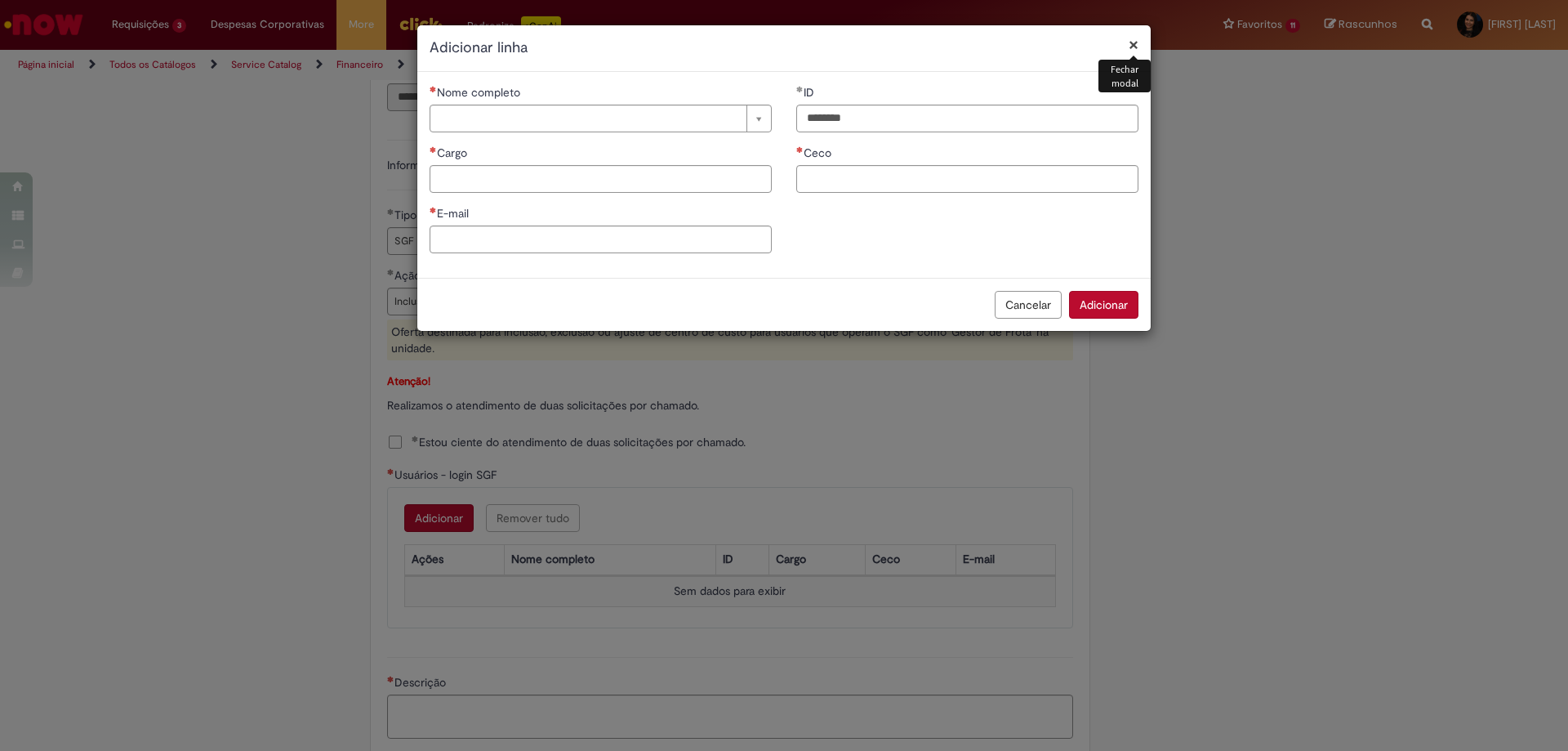 click on "×" at bounding box center [1134, 44] 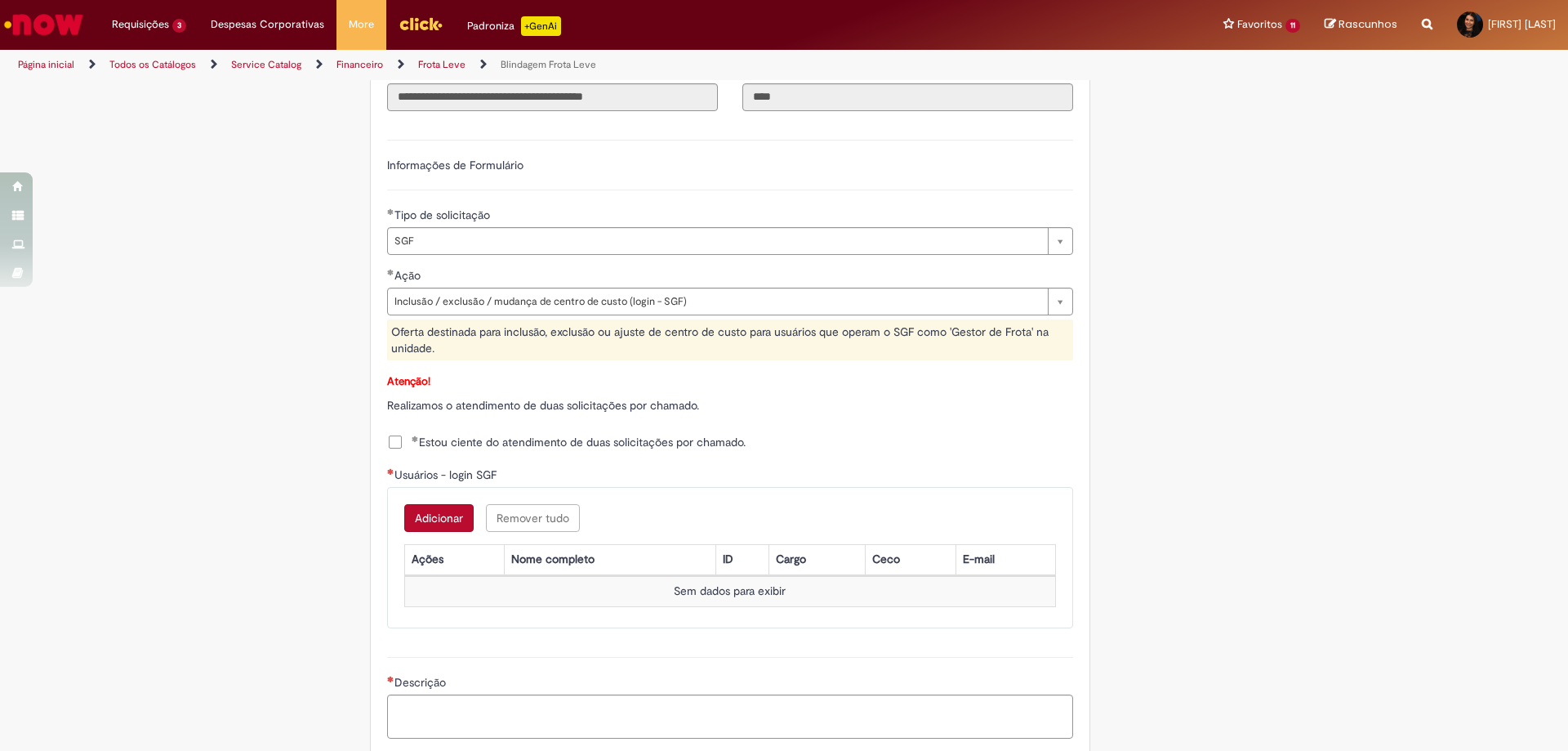 scroll, scrollTop: 817, scrollLeft: 0, axis: vertical 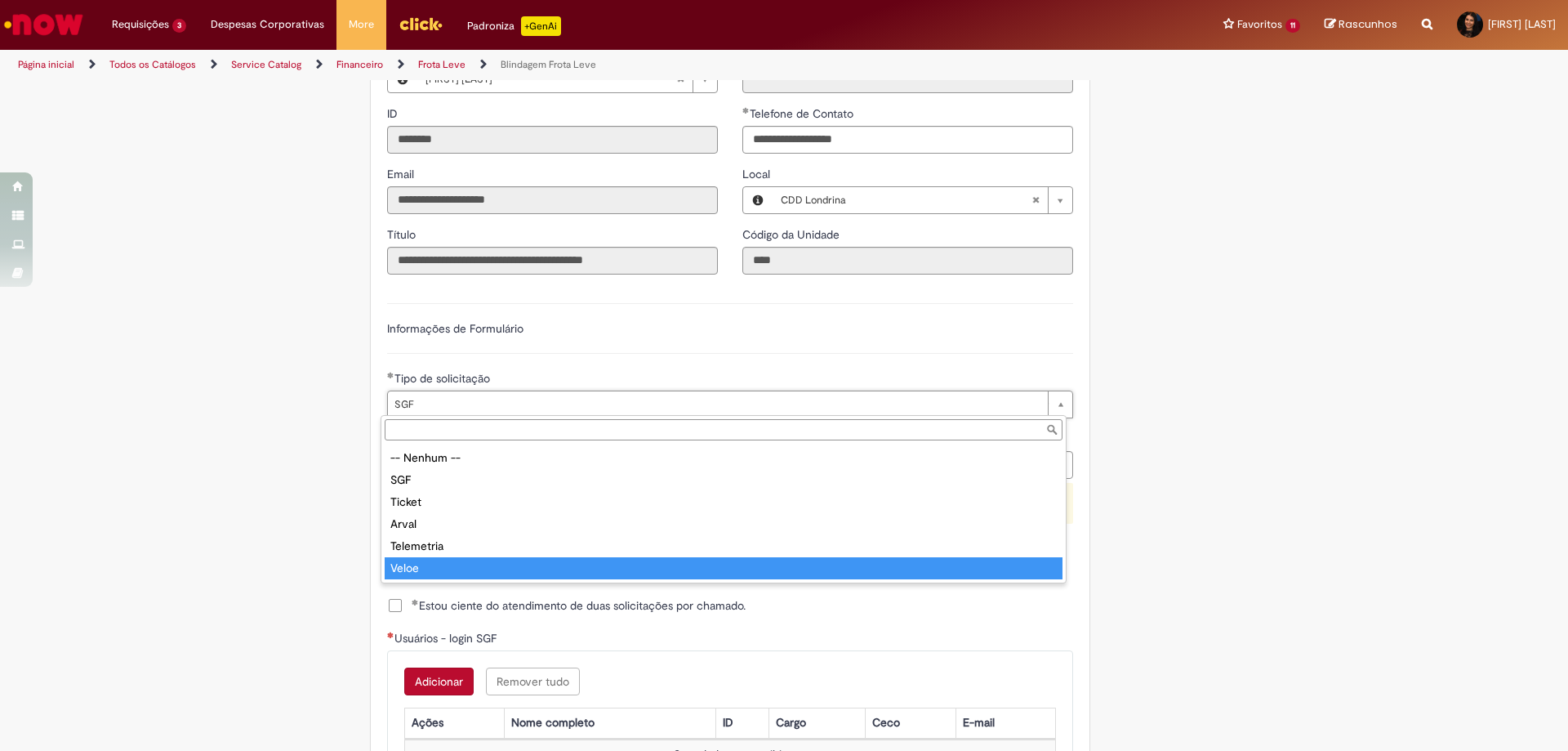 type on "***" 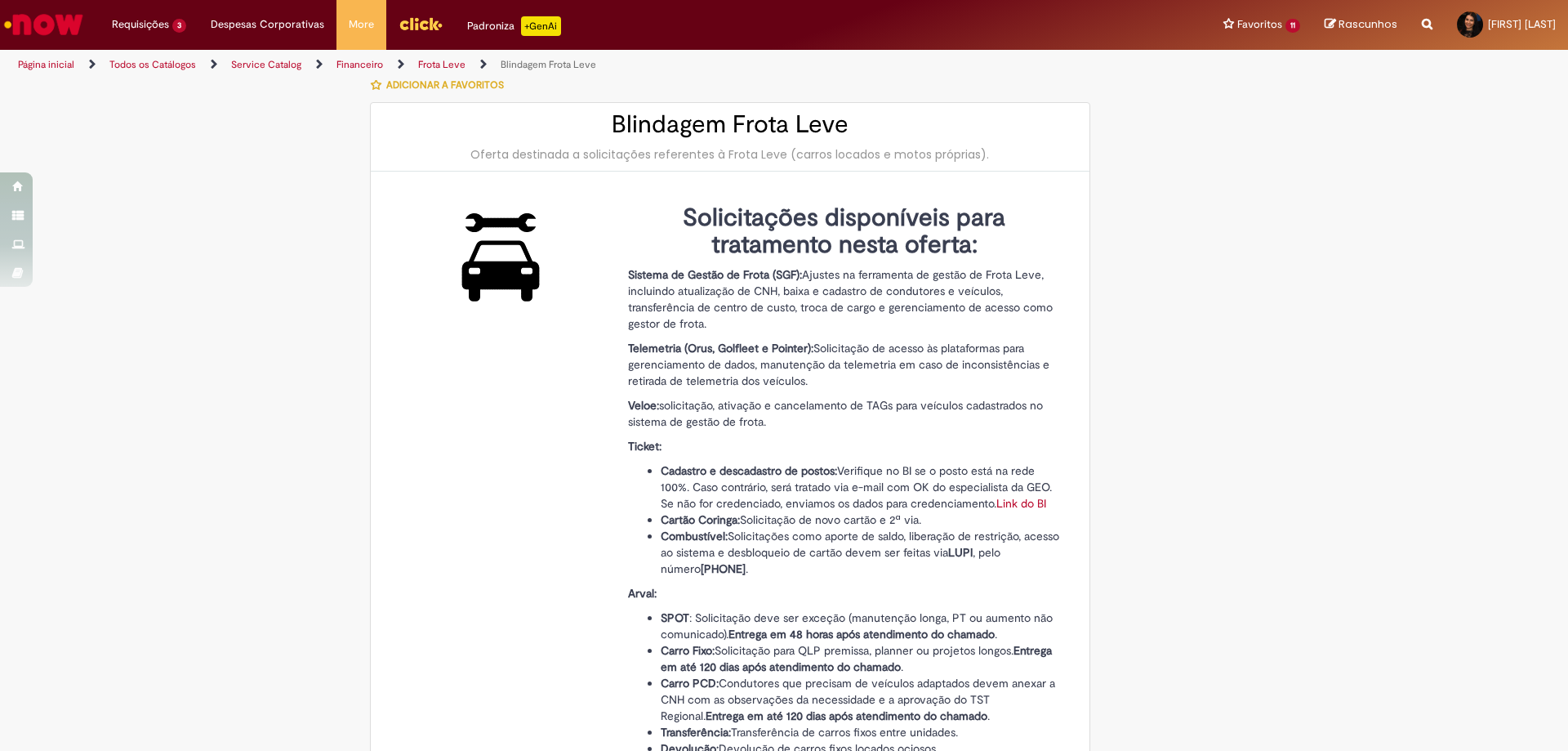 scroll, scrollTop: 0, scrollLeft: 0, axis: both 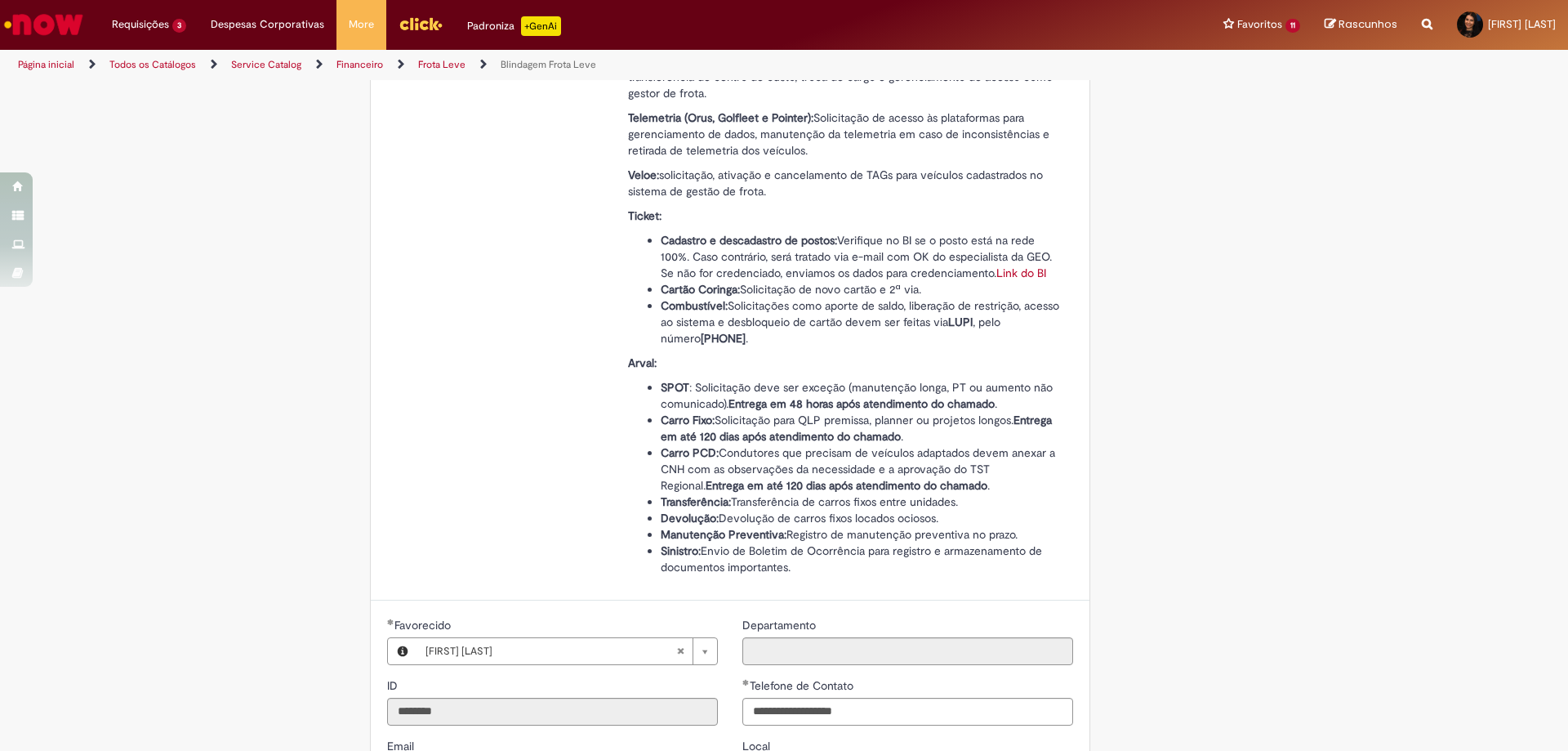 click on "Sinistro:" at bounding box center [680, 551] 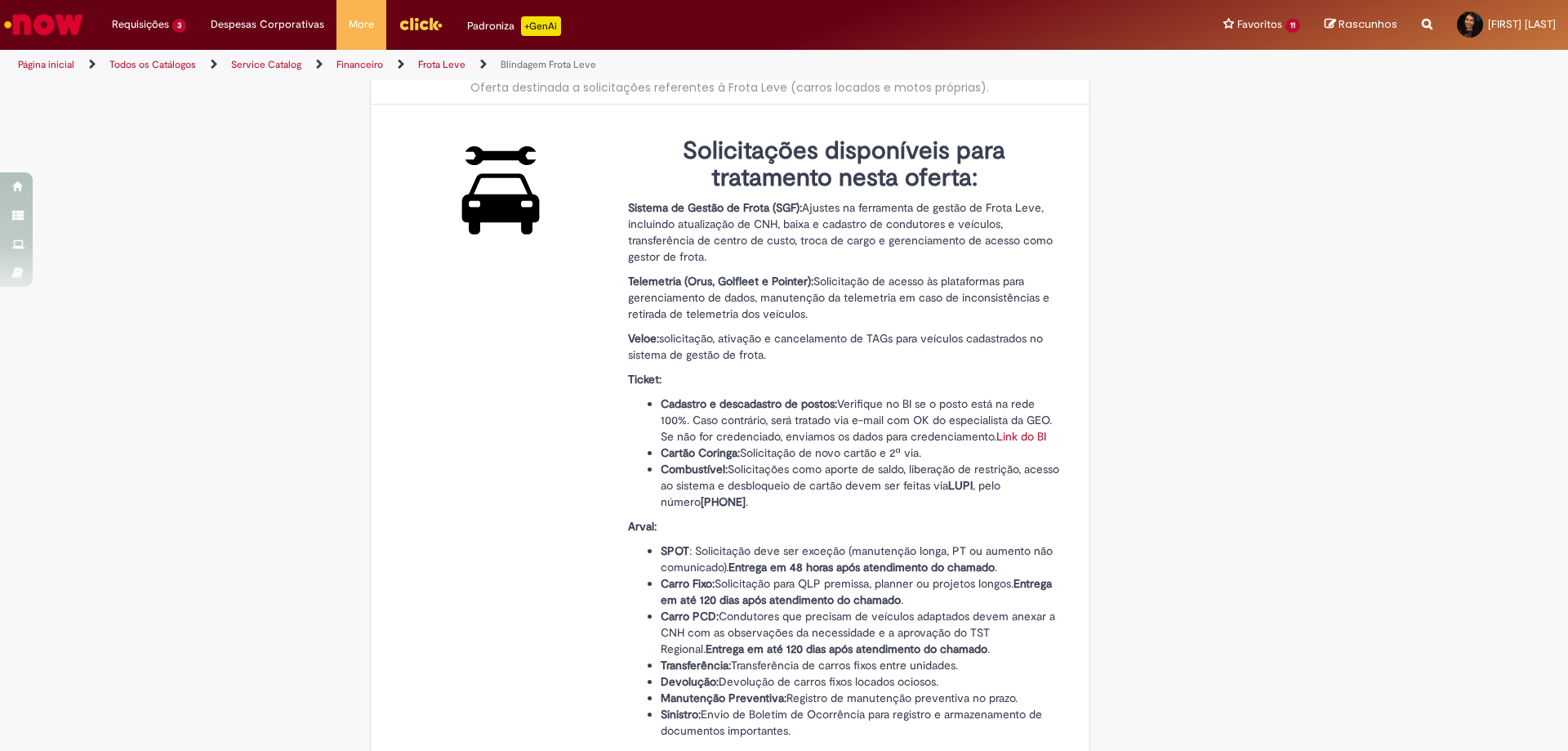 scroll, scrollTop: 163, scrollLeft: 0, axis: vertical 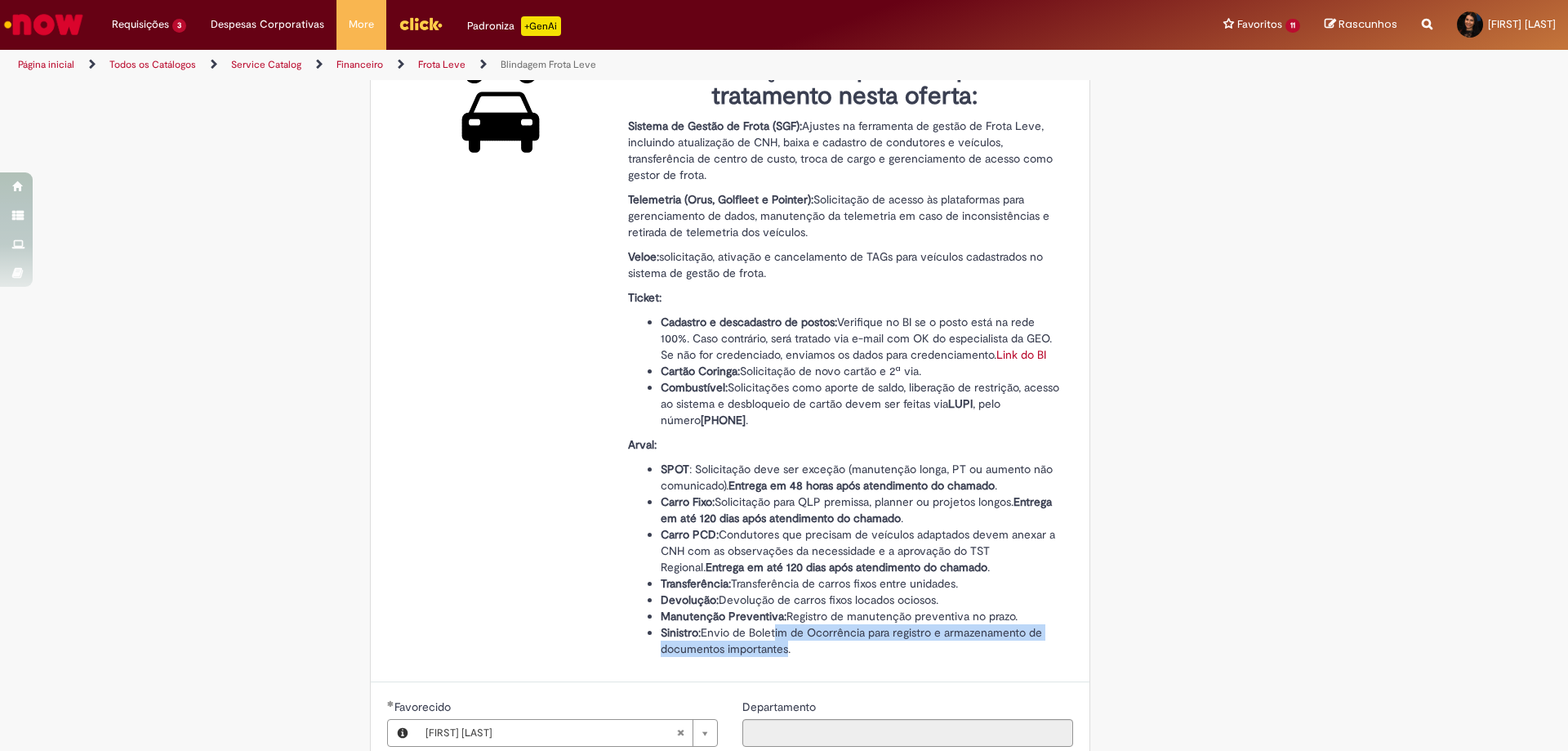 drag, startPoint x: 771, startPoint y: 639, endPoint x: 779, endPoint y: 655, distance: 17.88854 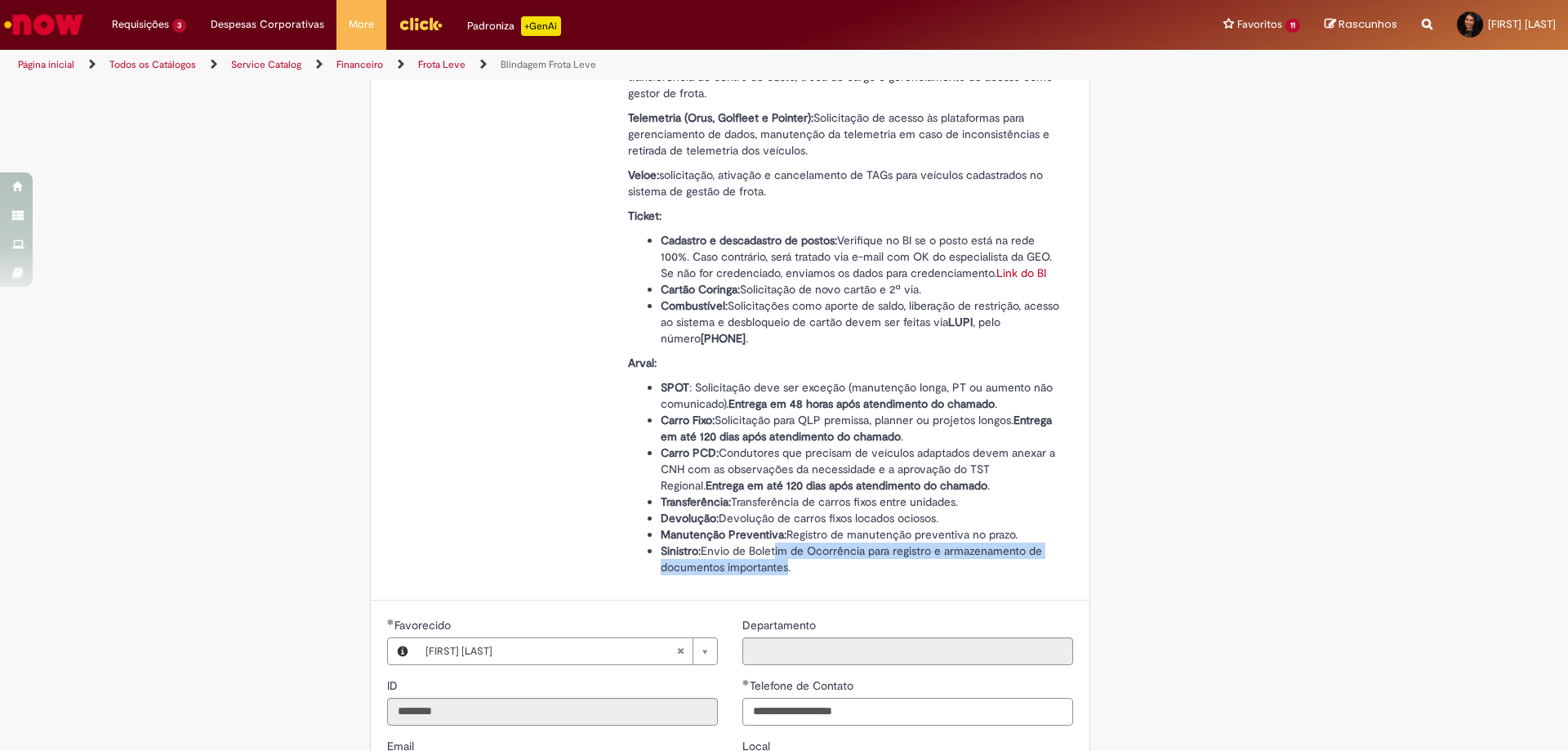 scroll, scrollTop: 82, scrollLeft: 0, axis: vertical 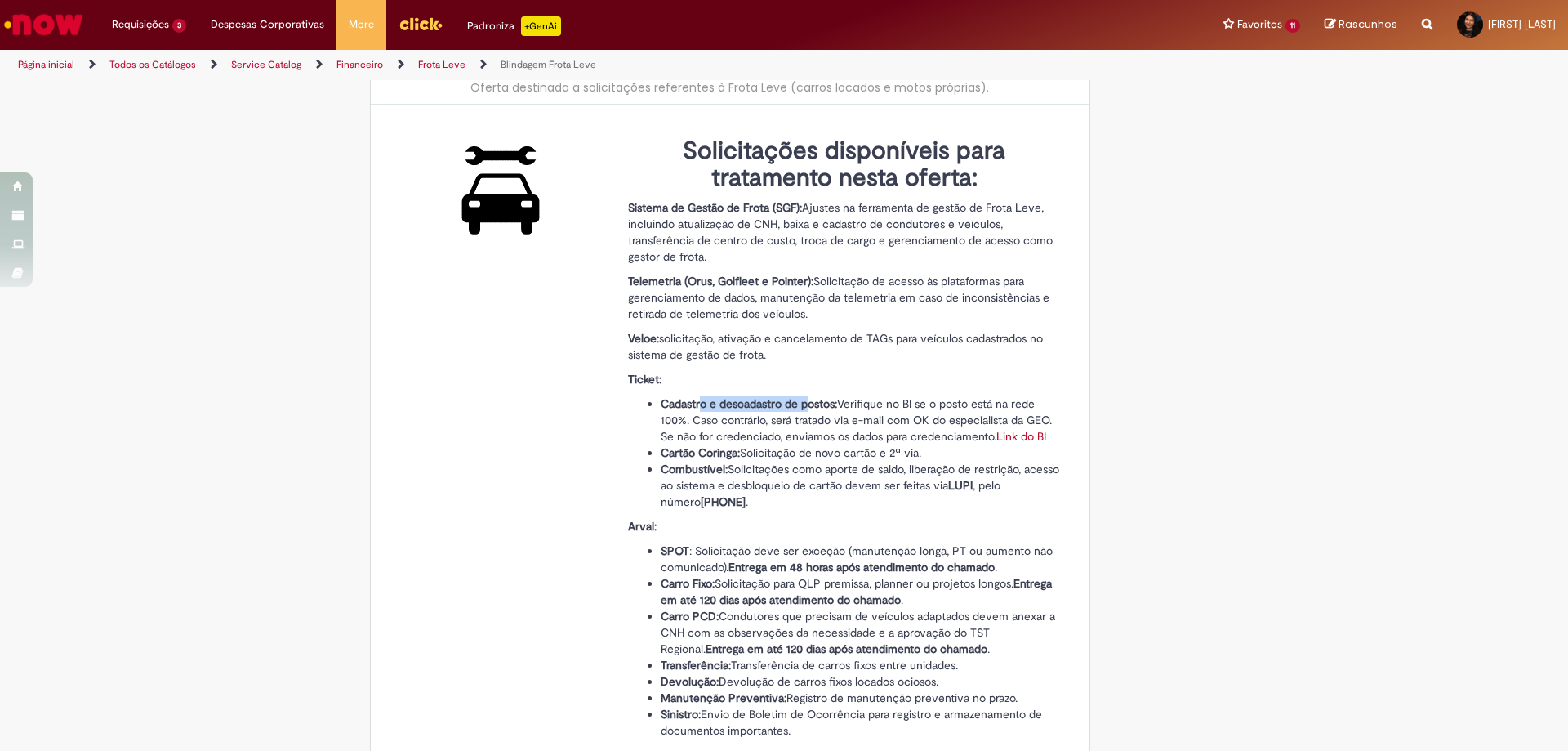drag, startPoint x: 697, startPoint y: 405, endPoint x: 801, endPoint y: 402, distance: 104.04326 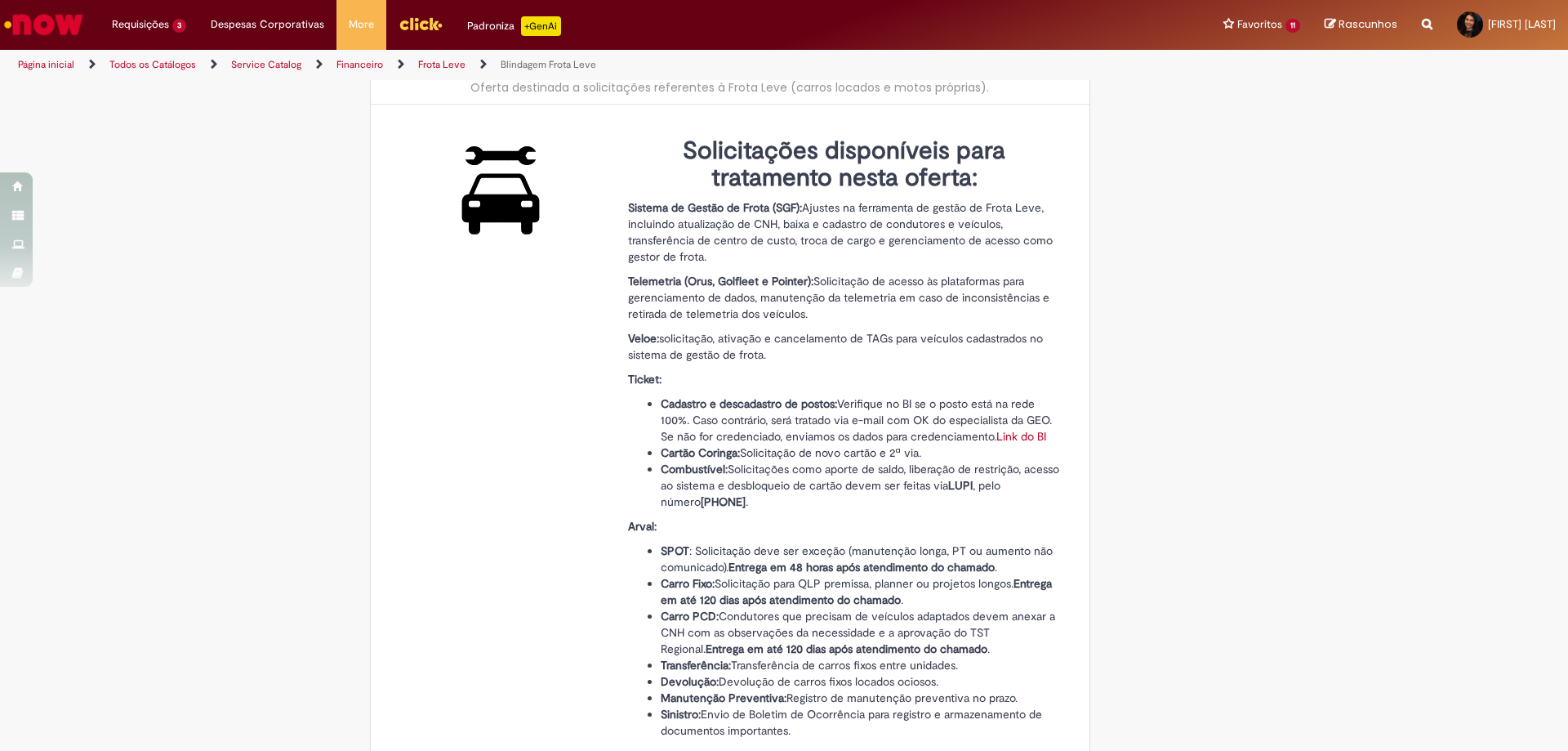 click on "Cadastro e descadastro de postos:" at bounding box center [749, 404] 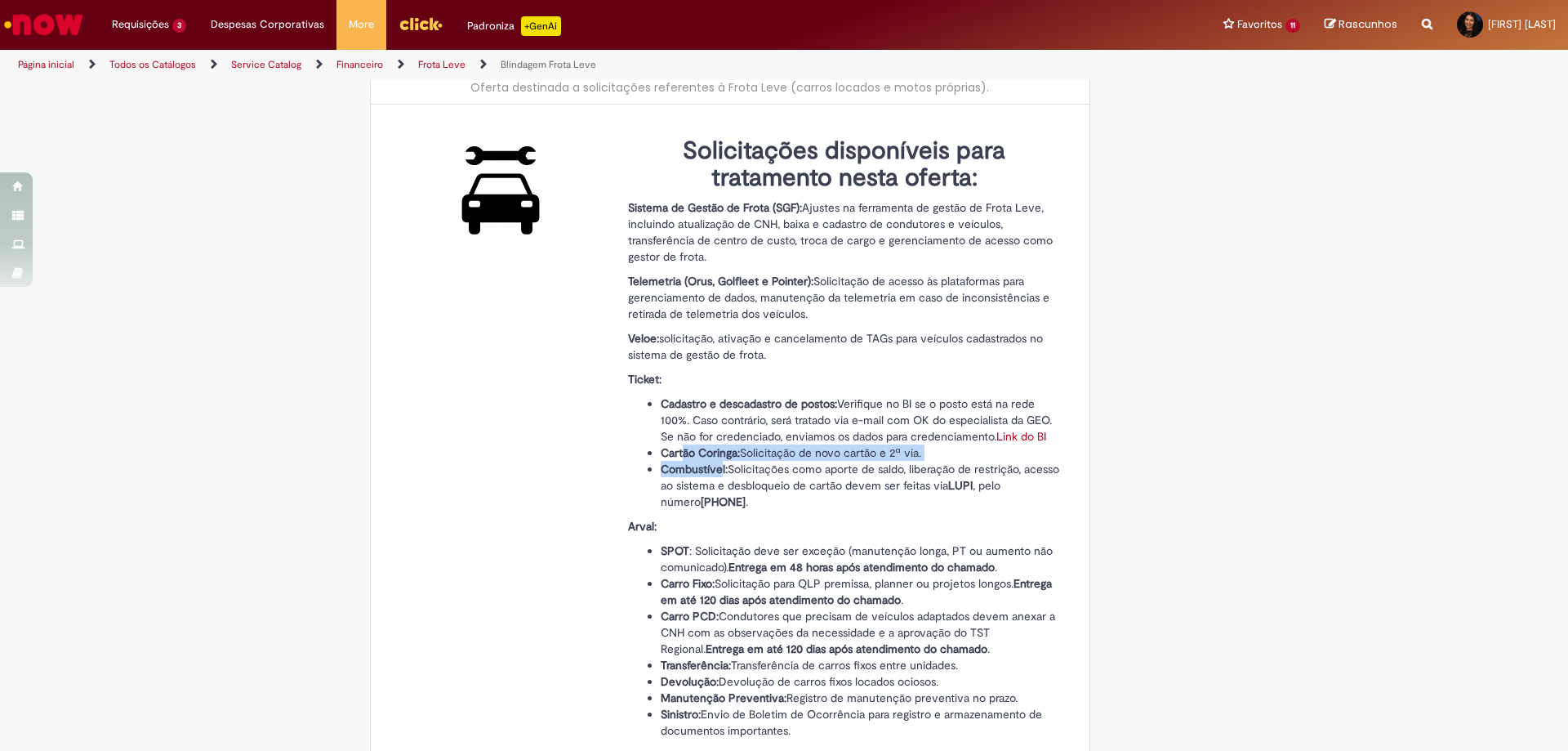 drag, startPoint x: 714, startPoint y: 460, endPoint x: 678, endPoint y: 458, distance: 36.05551 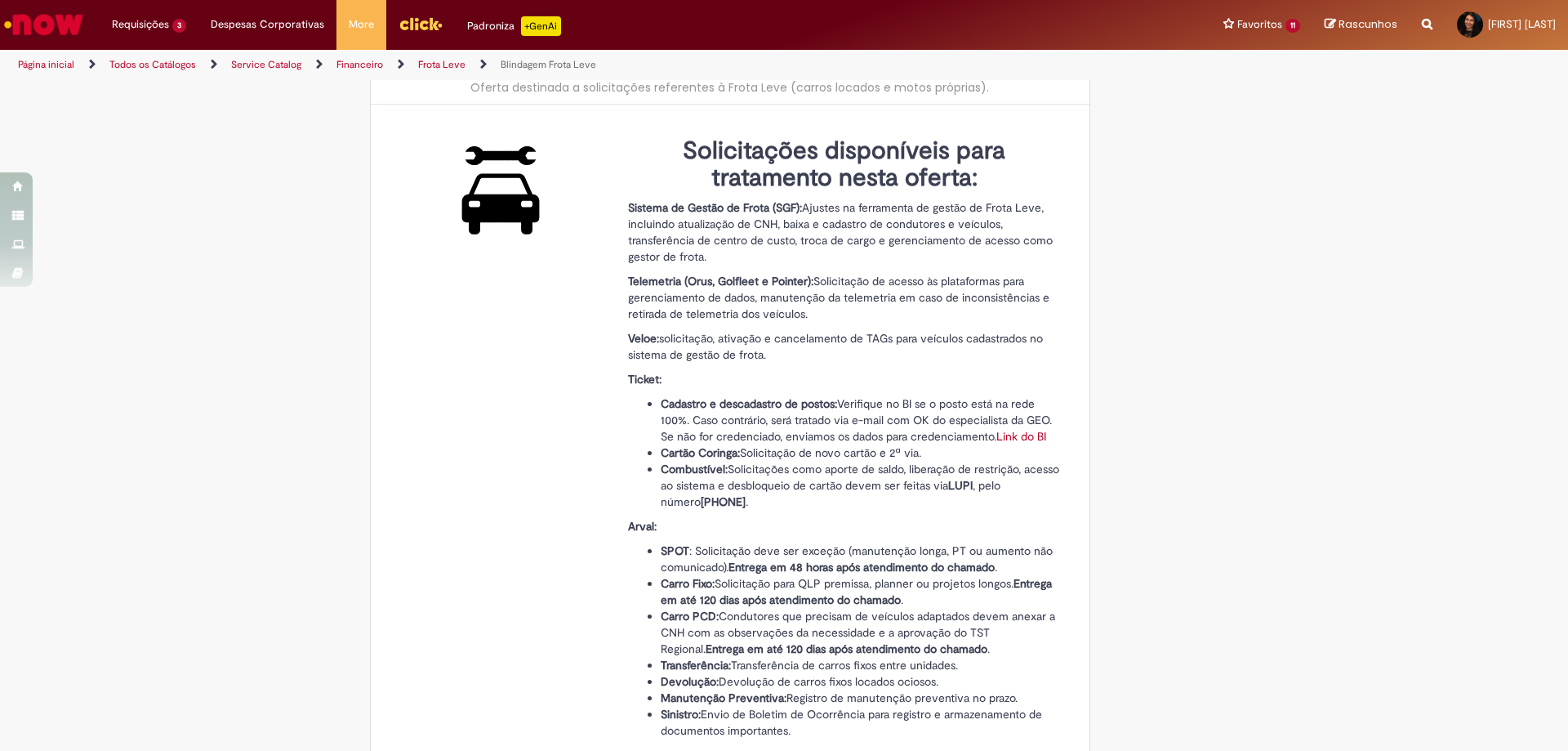 click on "Combustível:" at bounding box center (694, 469) 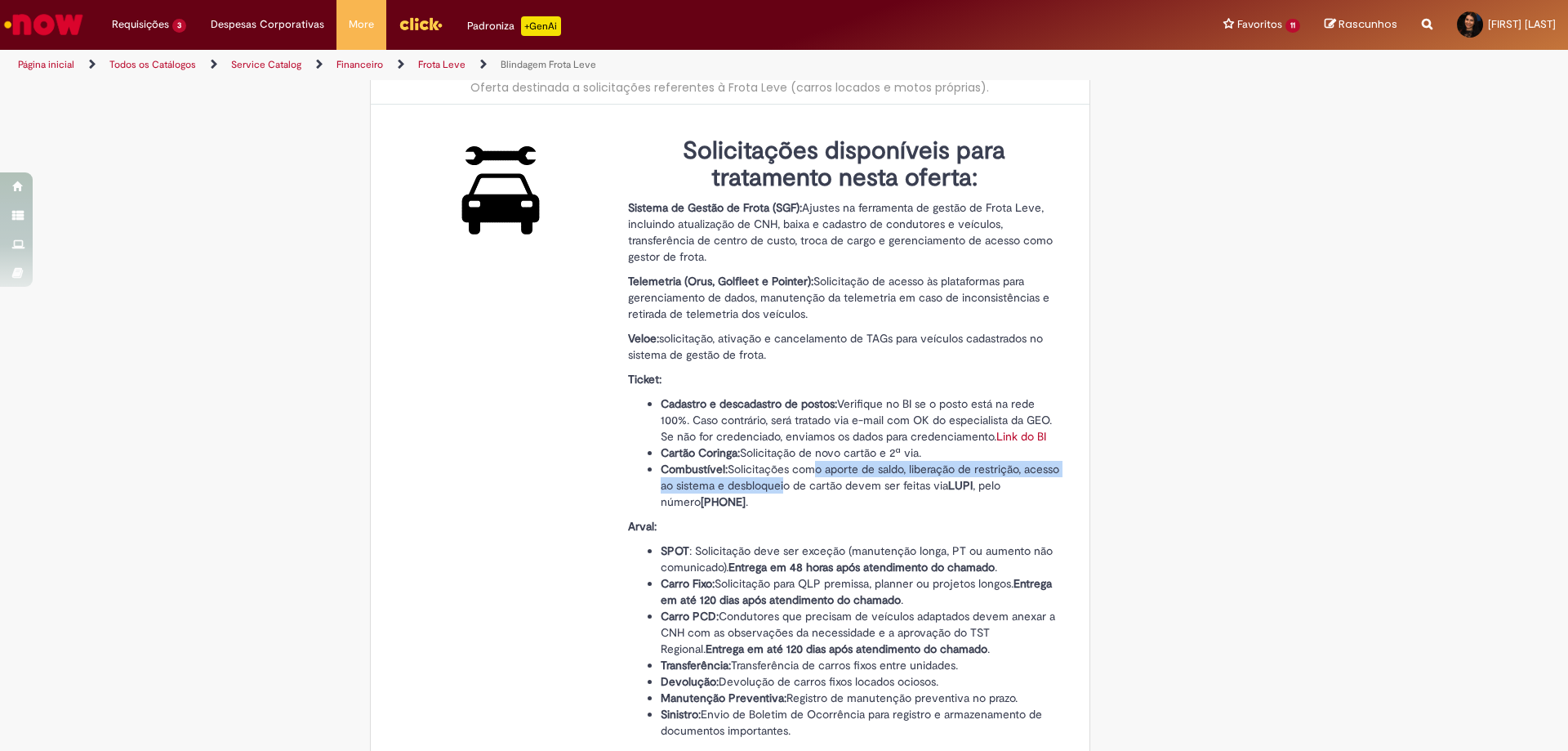 drag, startPoint x: 806, startPoint y: 466, endPoint x: 812, endPoint y: 487, distance: 21.84033 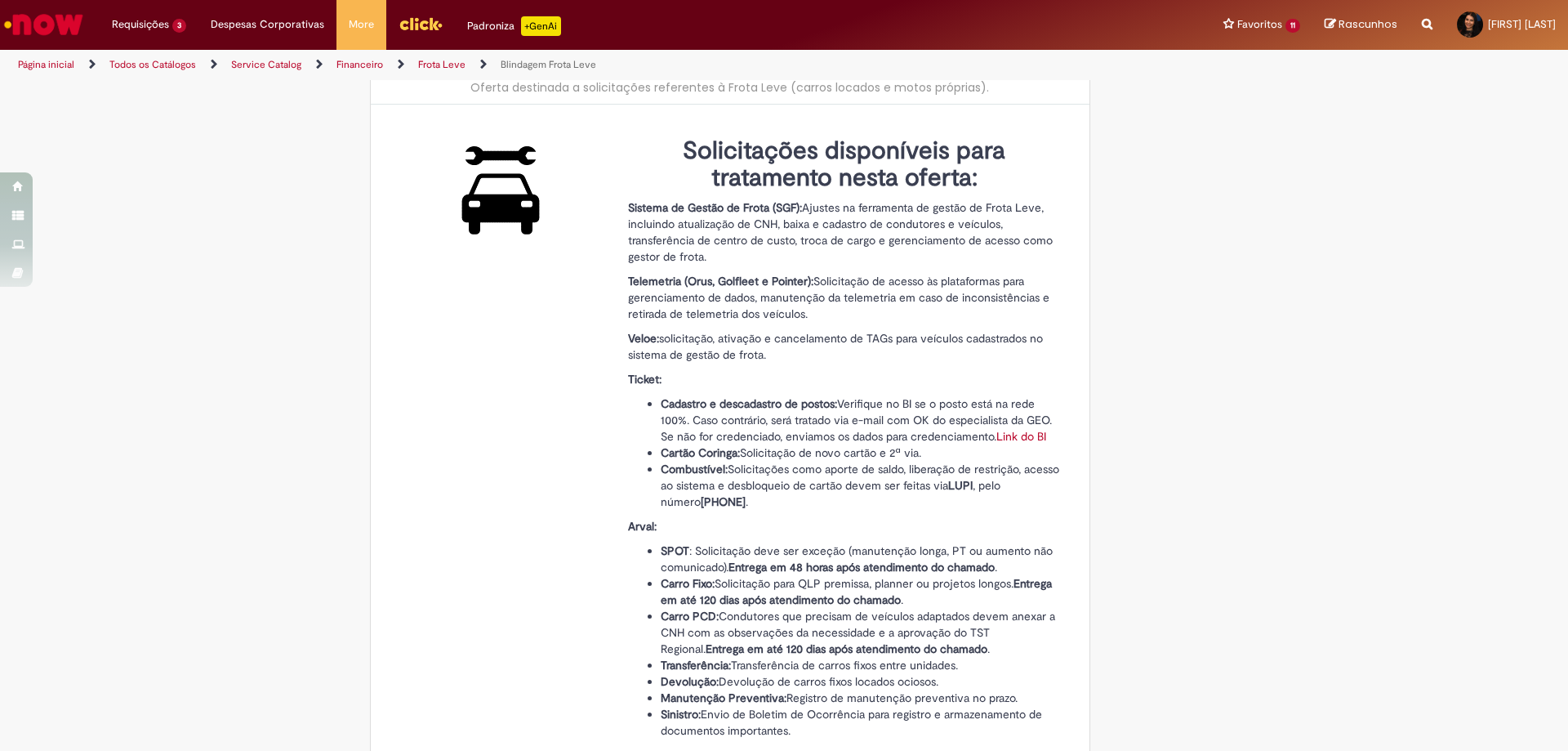 scroll, scrollTop: 0, scrollLeft: 0, axis: both 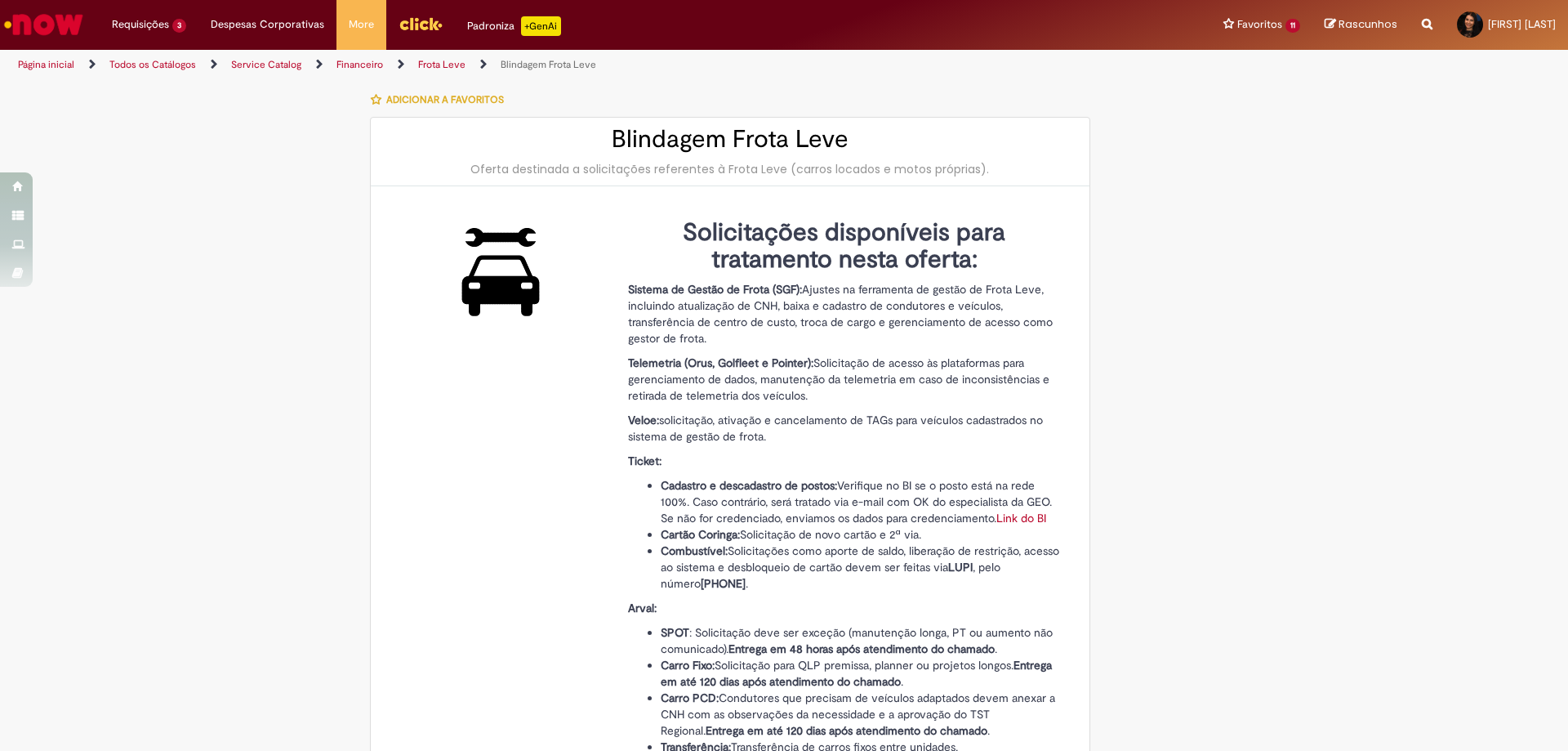 click on "Sistema de Gestão de Frota (SGF): Ajustes na ferramenta de gestão de Frota Leve, incluindo atualização de CNH, baixa e cadastro de condutores e veículos, transferência de centro de custo, troca de cargo e gerenciamento de acesso como gestor de frota." at bounding box center [844, 314] 